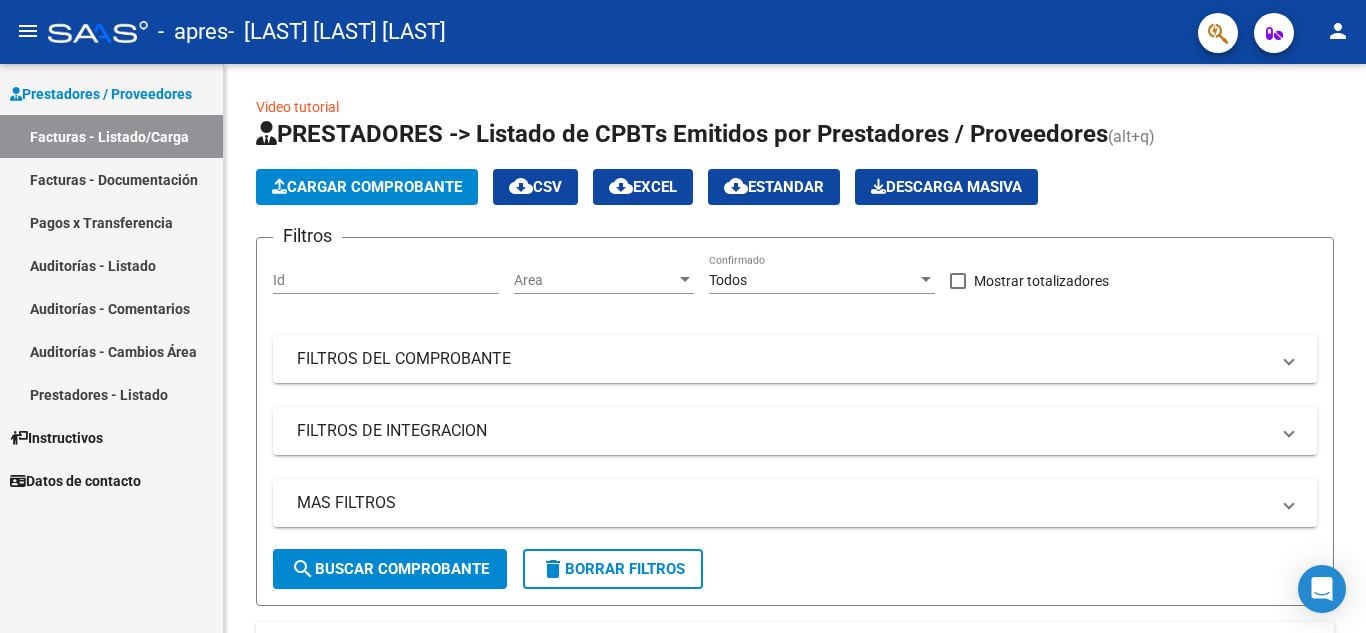 scroll, scrollTop: 0, scrollLeft: 0, axis: both 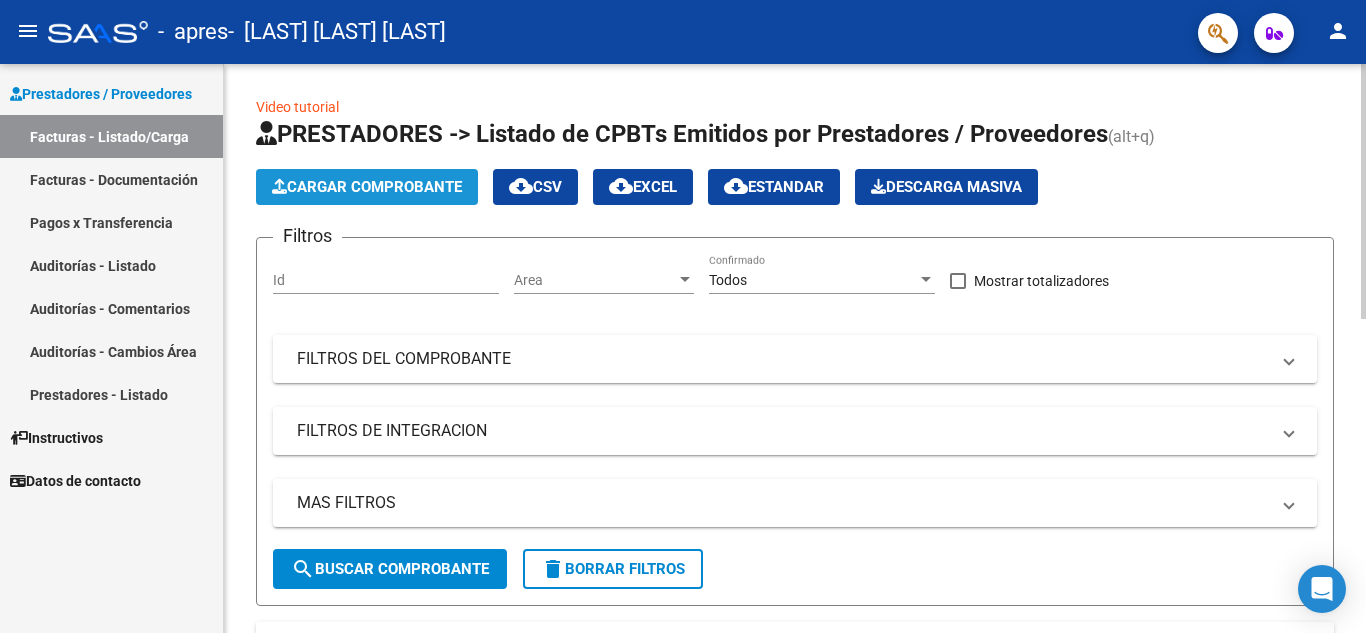click on "Cargar Comprobante" 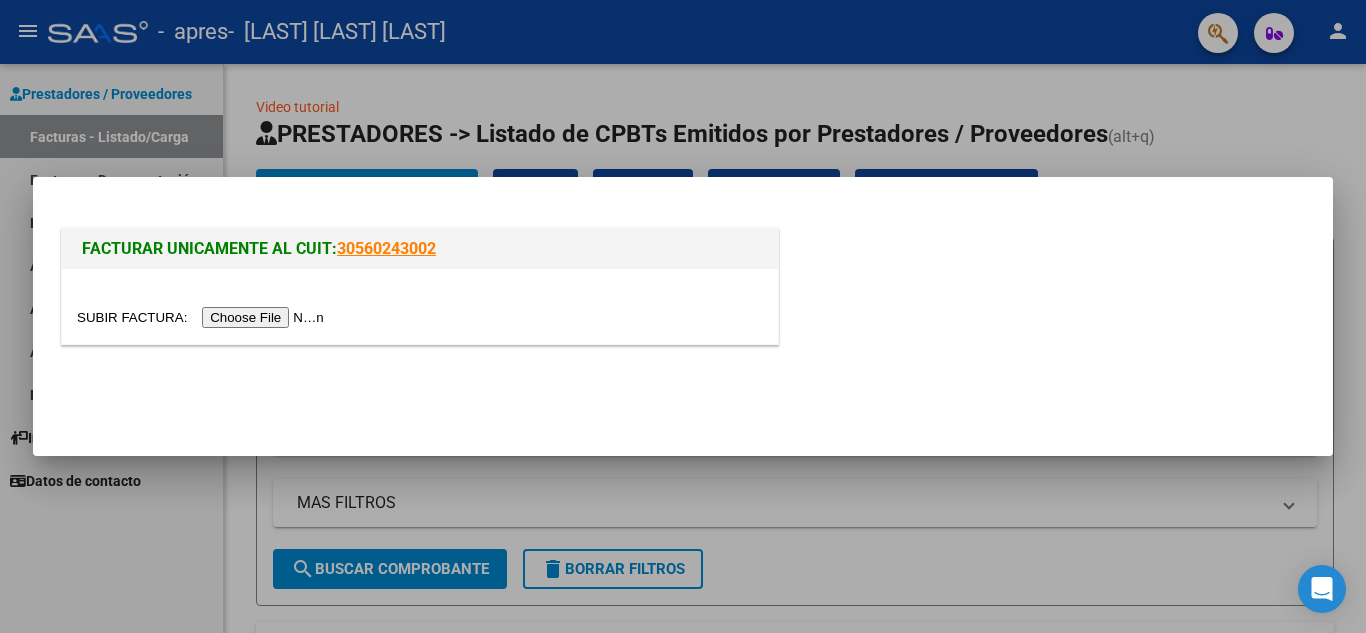 click at bounding box center (203, 317) 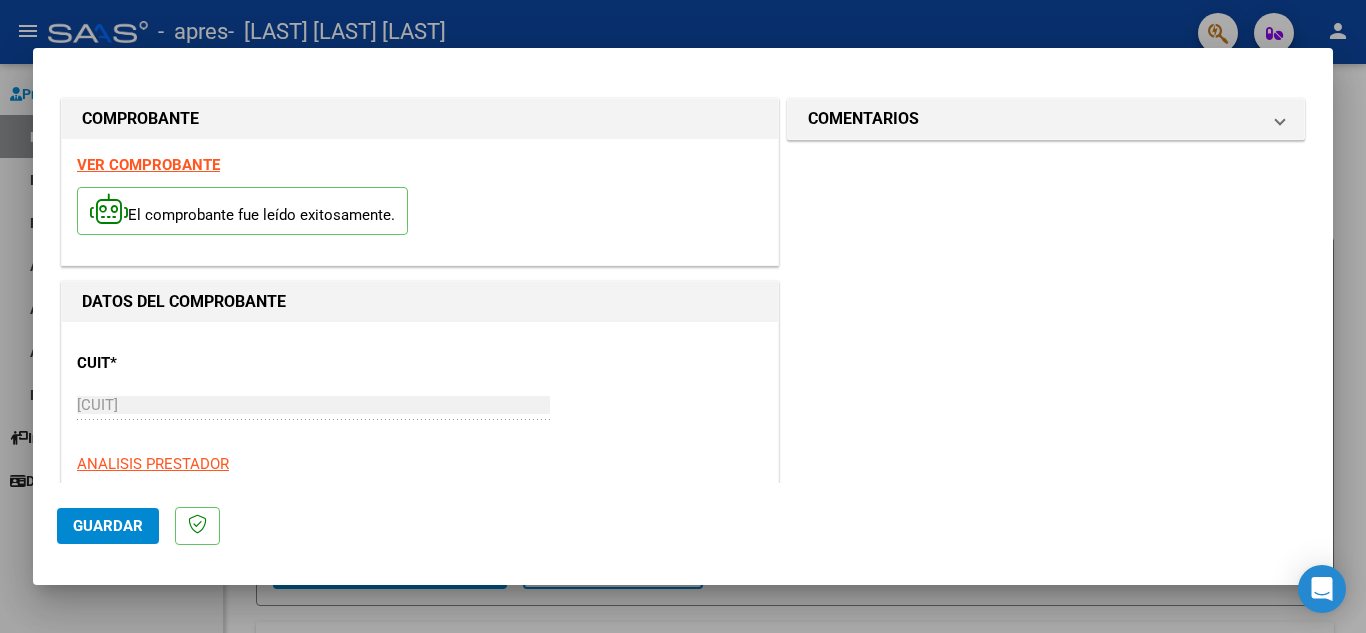 scroll, scrollTop: 359, scrollLeft: 0, axis: vertical 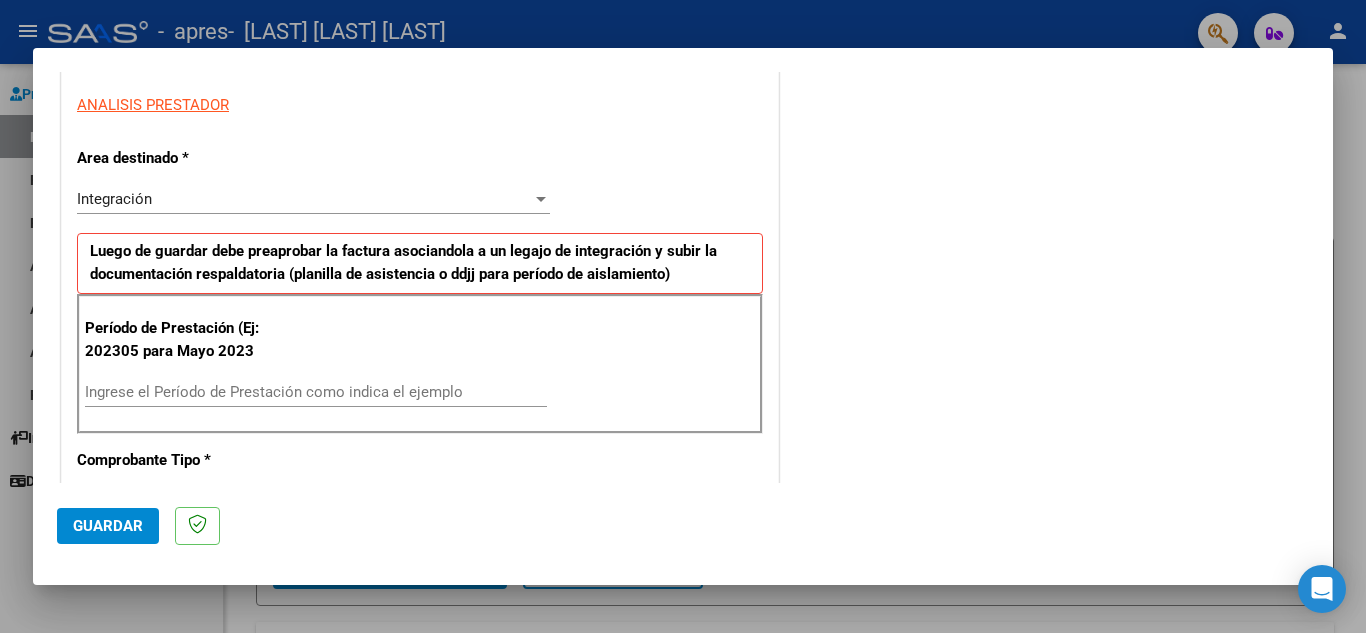 click on "Ingrese el Período de Prestación como indica el ejemplo" at bounding box center [316, 392] 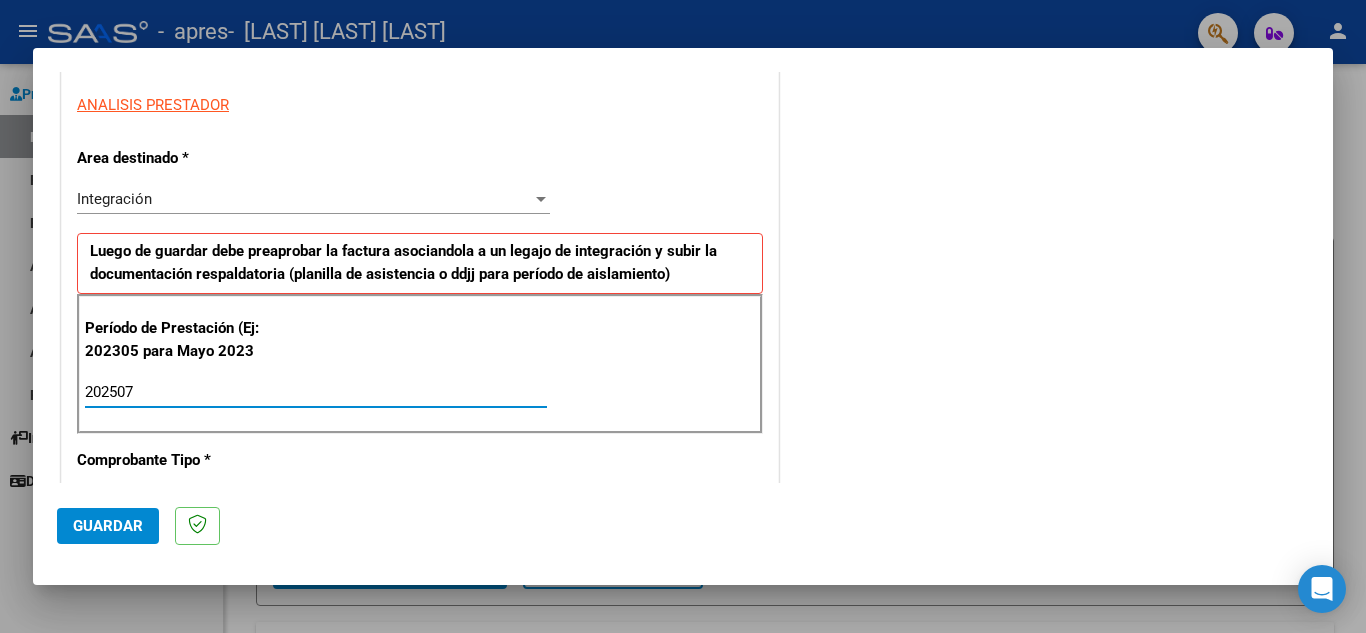 type on "202507" 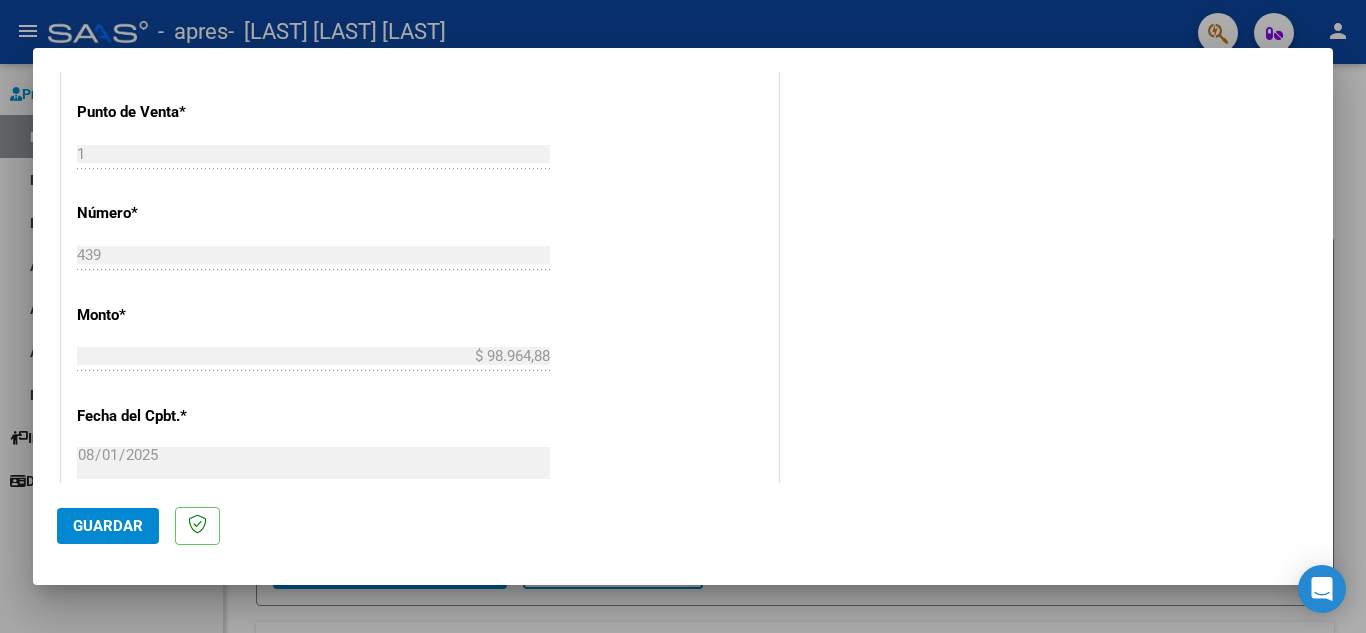 scroll, scrollTop: 804, scrollLeft: 0, axis: vertical 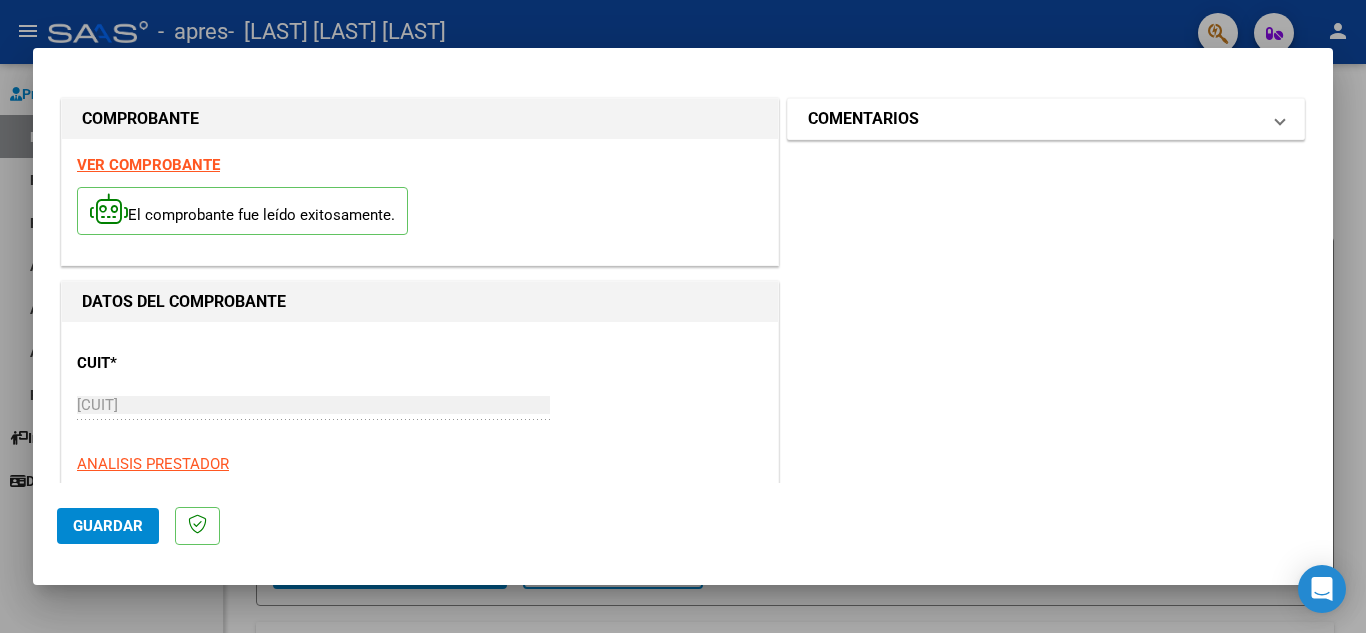 click on "COMENTARIOS" at bounding box center [1046, 119] 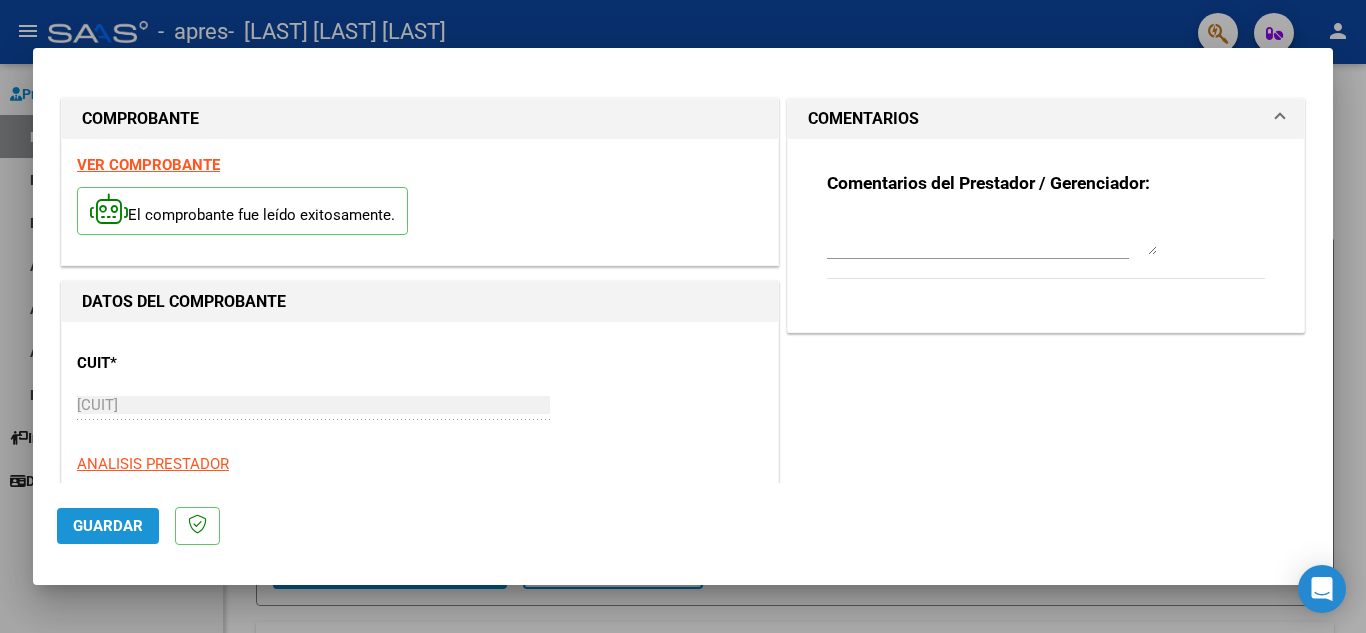 click on "Guardar" 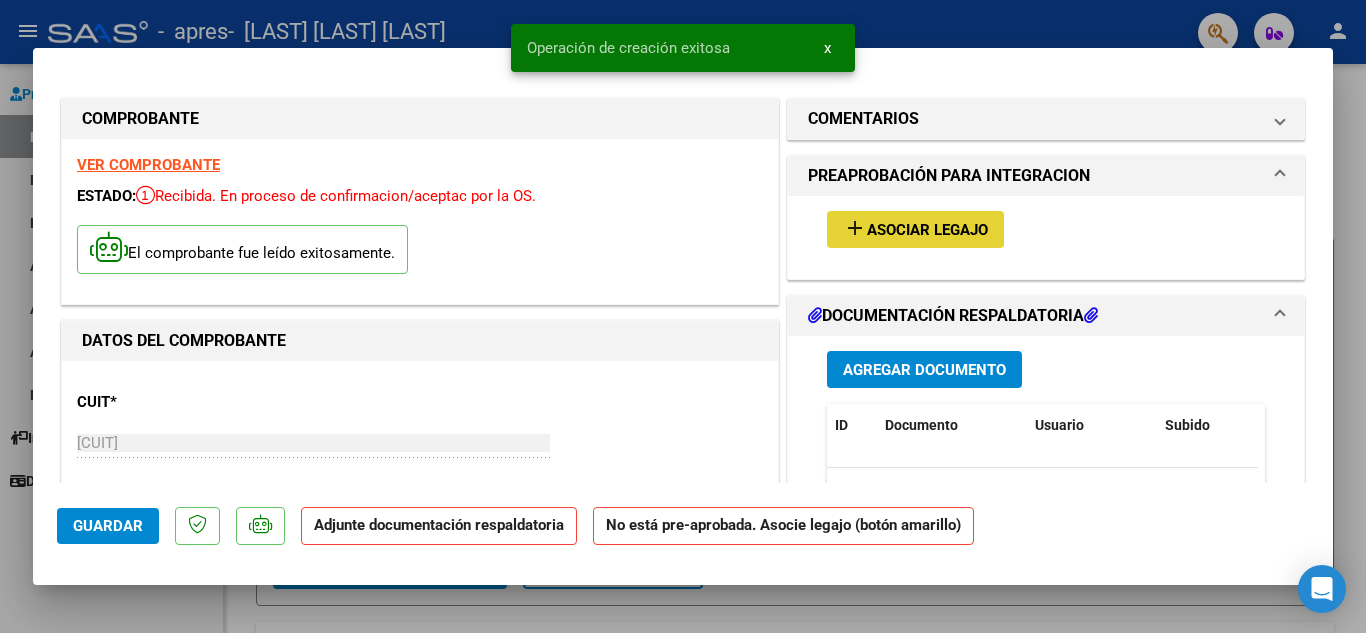 click on "Asociar Legajo" at bounding box center (927, 230) 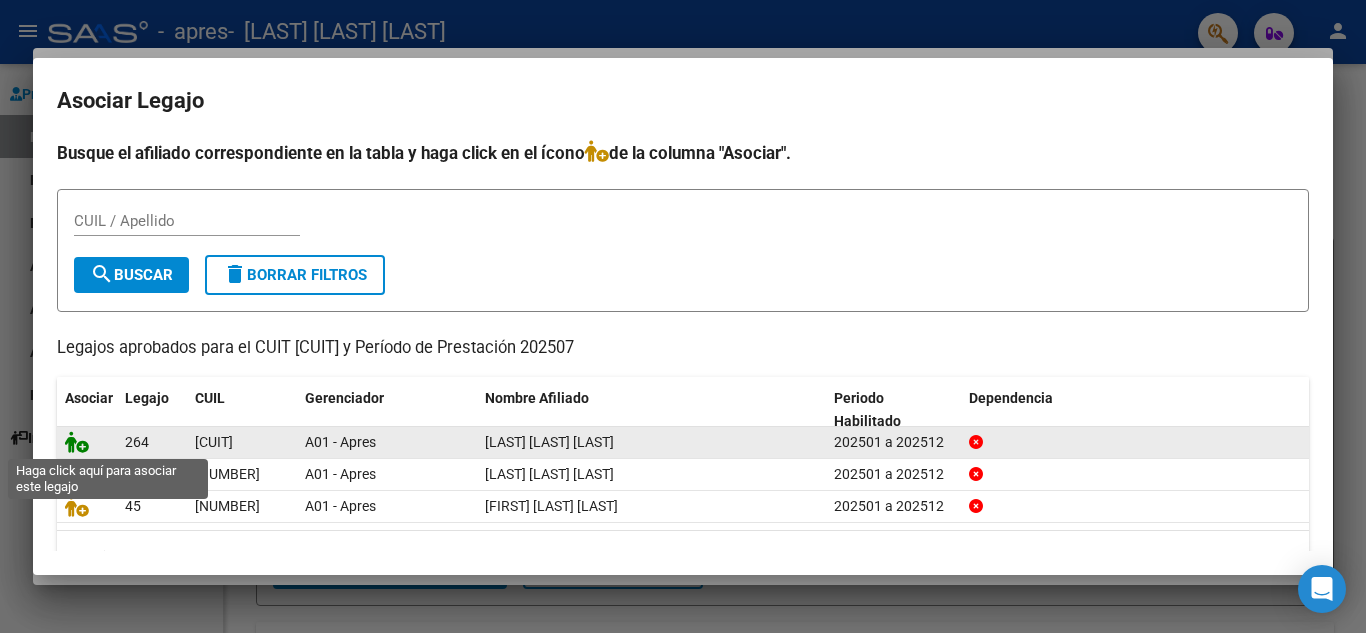 click 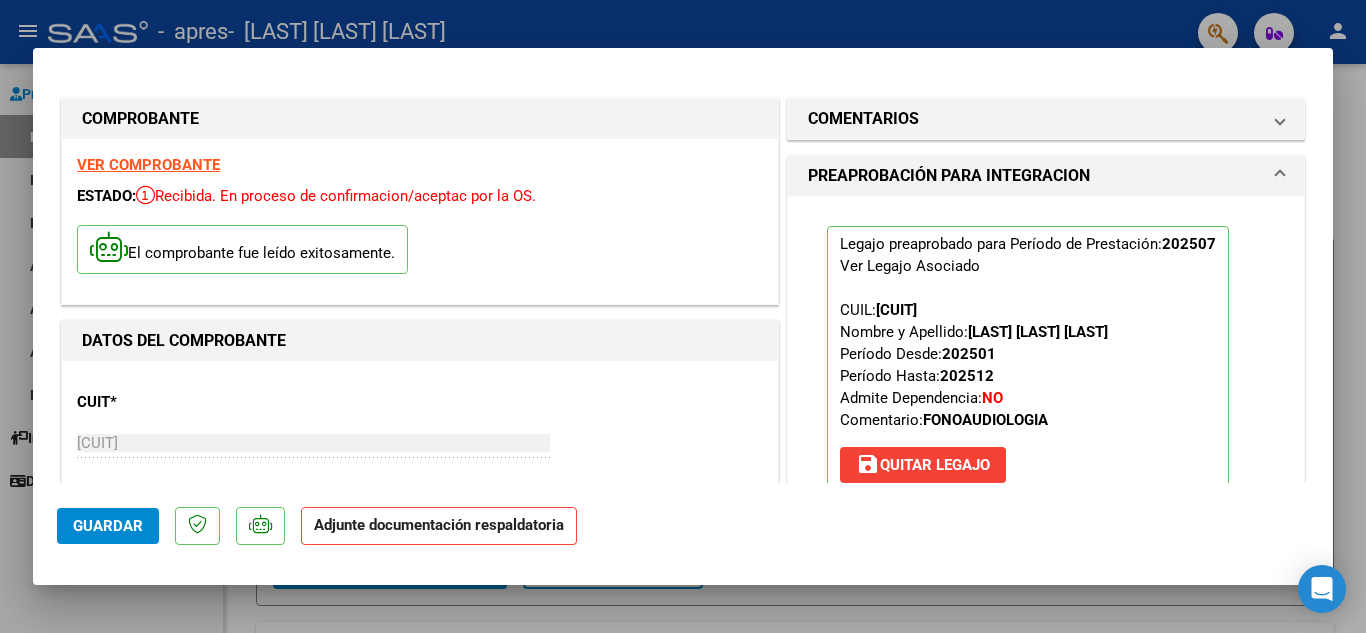click on "COMPROBANTE VER COMPROBANTE       ESTADO:   Recibida. En proceso de confirmacion/aceptac por la OS.     El comprobante fue leído exitosamente.  DATOS DEL COMPROBANTE CUIT  *   [CUIT] Ingresar CUIT  ANALISIS PRESTADOR  [LAST] [LAST] [LAST]  ARCA Padrón  Area destinado * Integración Seleccionar Area Período de Prestación (Ej: 202305 para Mayo 2023    202507 Ingrese el Período de Prestación como indica el ejemplo   Una vez que se asoció a un legajo aprobado no se puede cambiar el período de prestación.   Comprobante Tipo * Factura C Seleccionar Tipo Punto de Venta  *   1 Ingresar el Nro.  Número  *   439 Ingresar el Nro.  Monto  *   $ 98.964,88 Ingresar el monto  Fecha del Cpbt.  *   2025-08-01 Ingresar la fecha  CAE / CAEA (no ingrese CAI)    75318805286562 Ingresar el CAE o CAEA (no ingrese CAI)  Fecha de Vencimiento    Ingresar la fecha  Ref. Externa    Ingresar la ref.  N° Liquidación    Ingresar el N° Liquidación  COMENTARIOS Comentarios del Prestador / Gerenciador:  202507  NO" at bounding box center (683, 277) 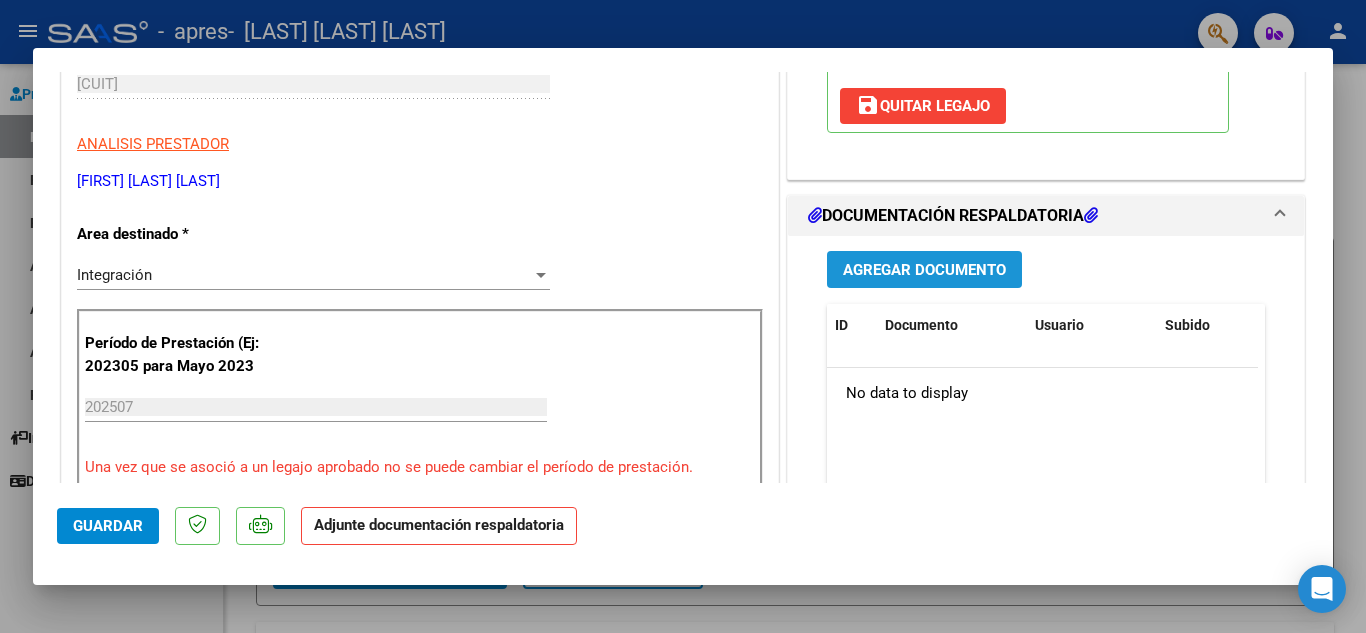 click on "Agregar Documento" at bounding box center [924, 269] 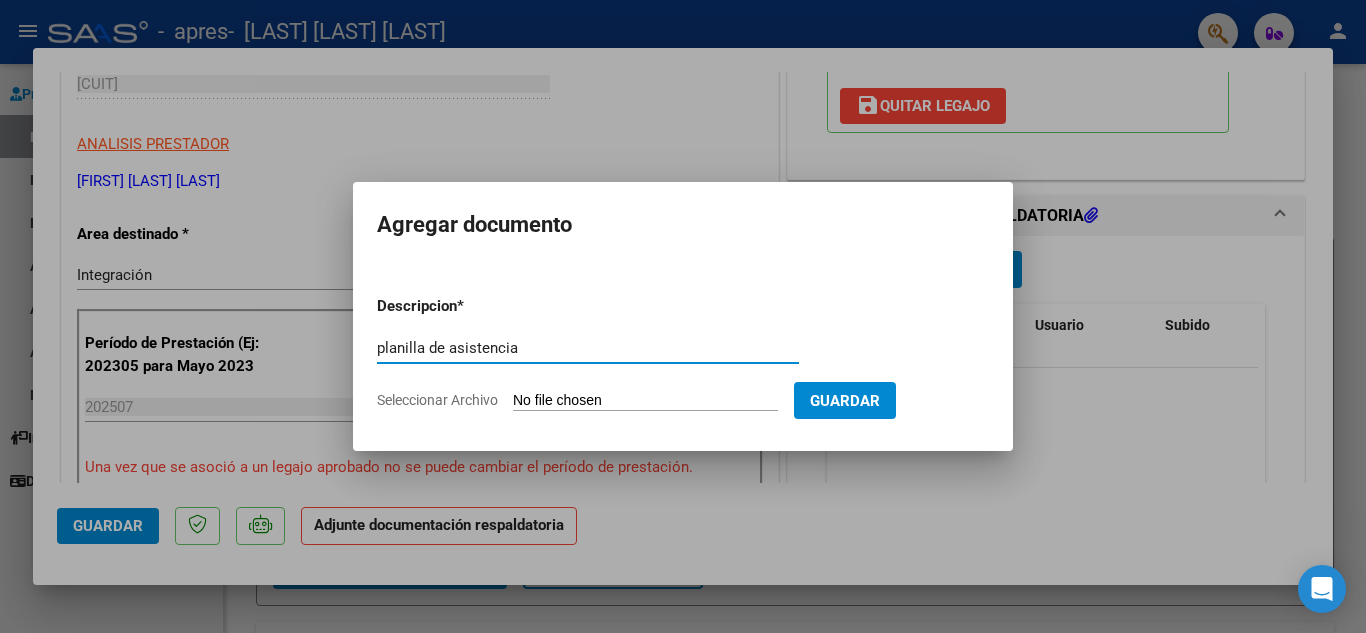 type on "planilla de asistencia" 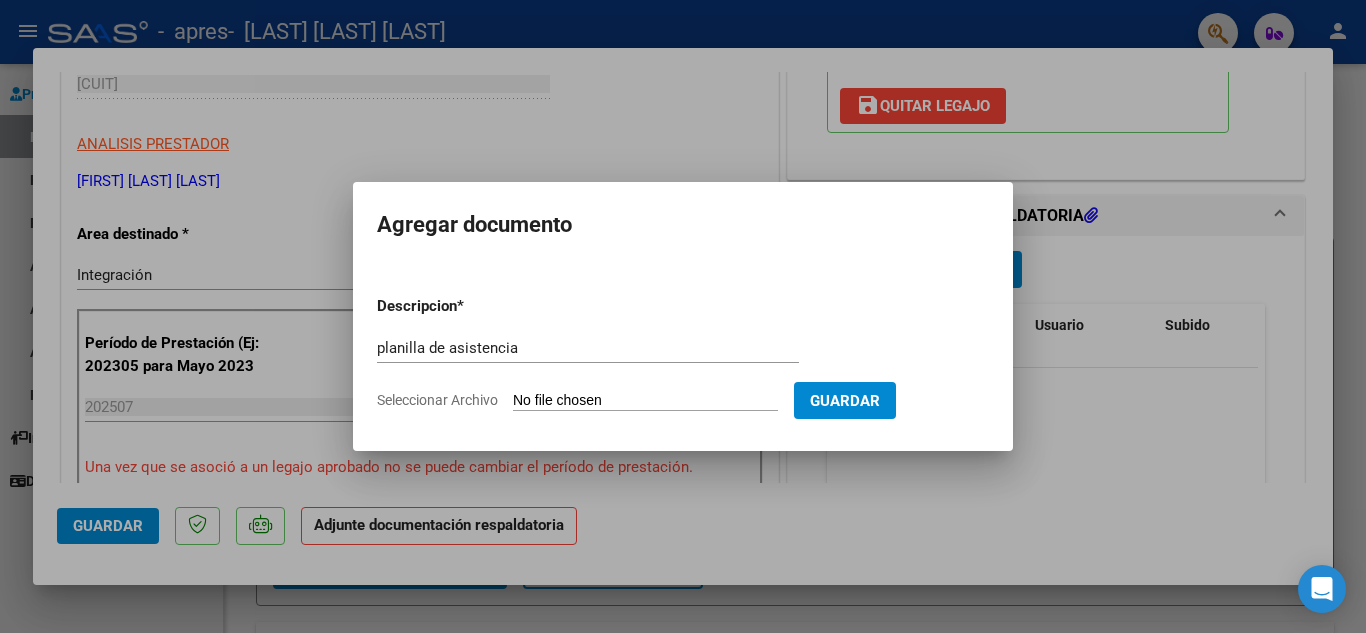 type on "C:\fakepath\Juana_Pogonza._Julio_2025[1].pdf" 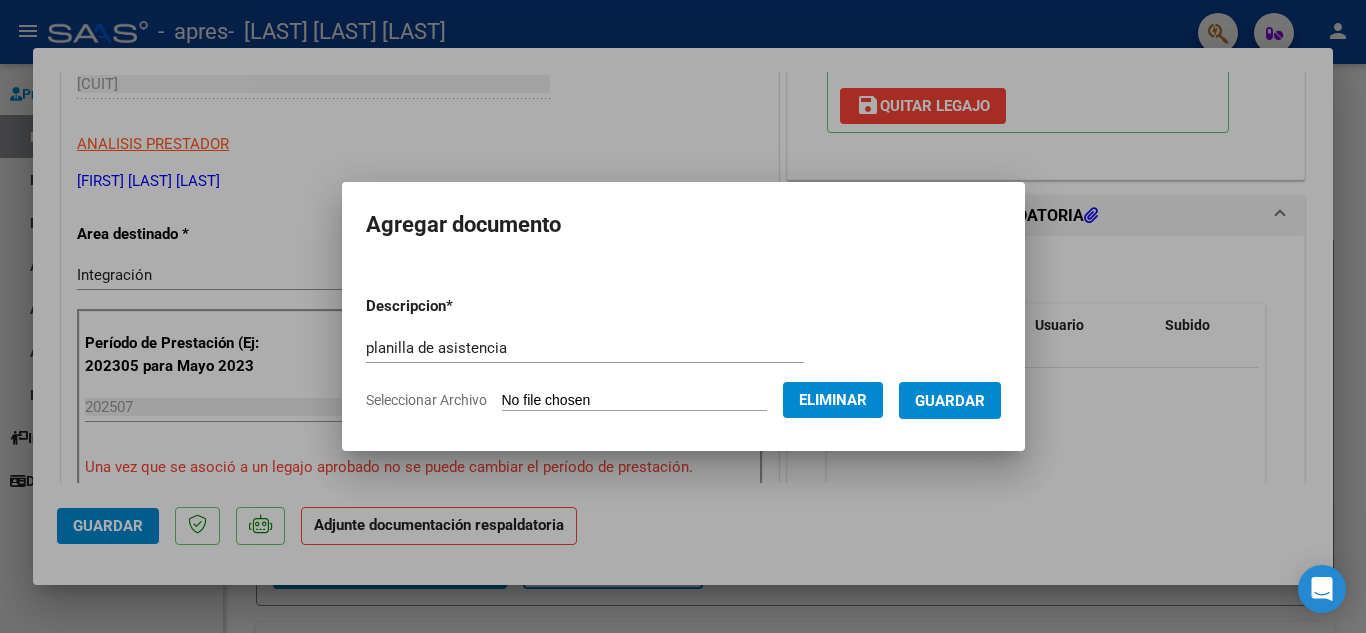 click on "Guardar" at bounding box center (950, 400) 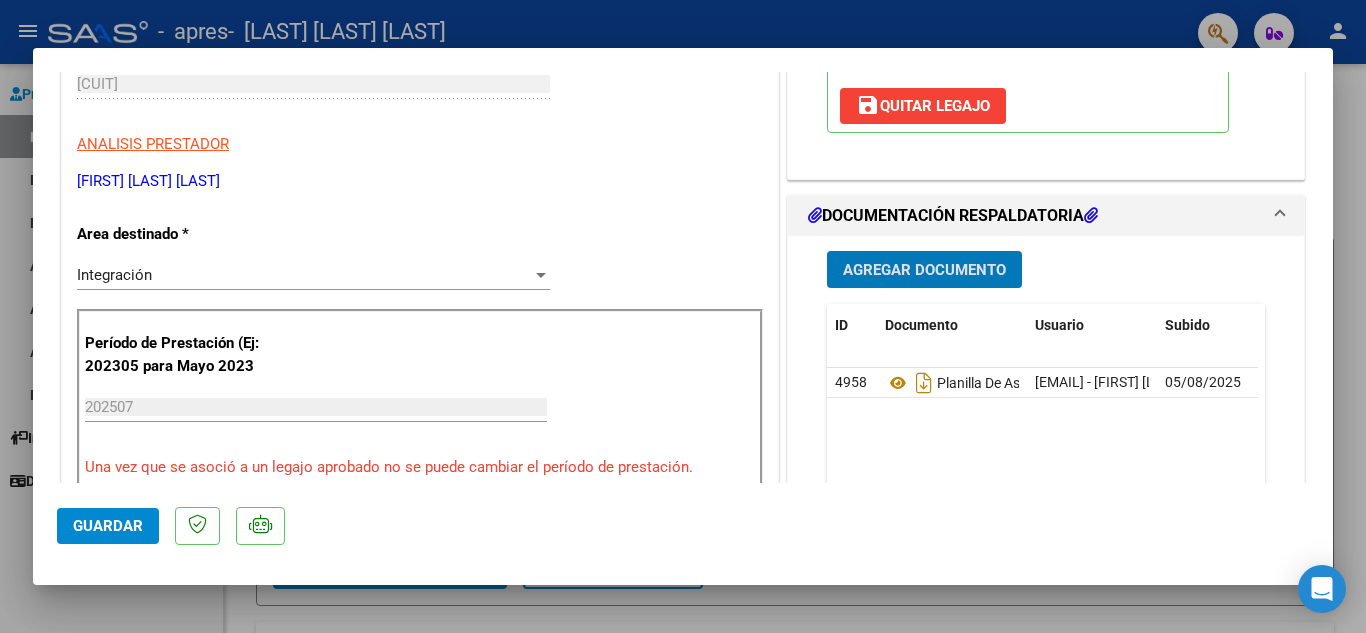 click on "Guardar" 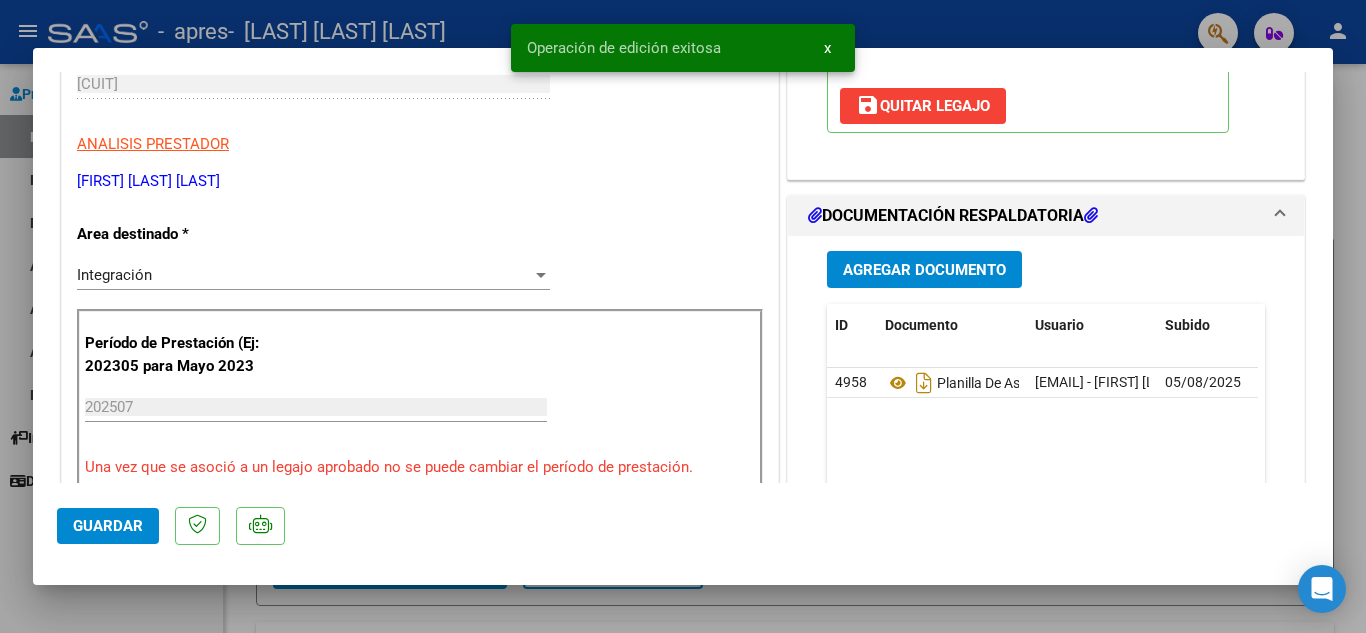click at bounding box center (683, 316) 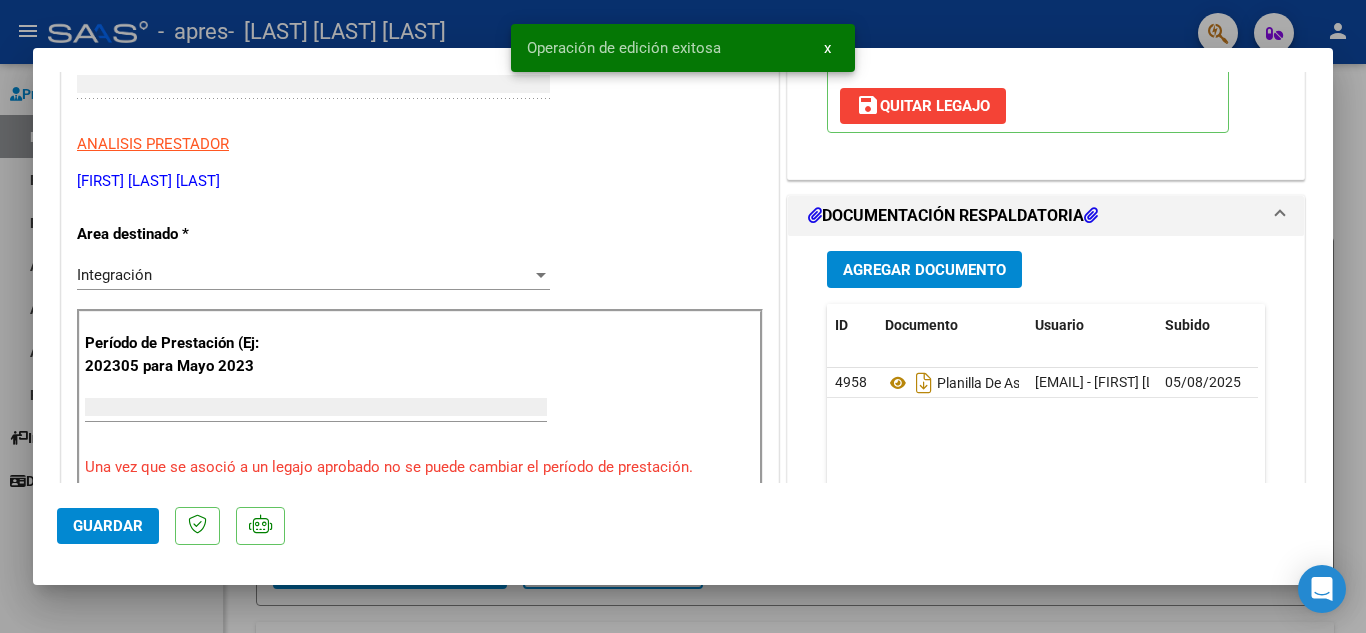scroll, scrollTop: 0, scrollLeft: 0, axis: both 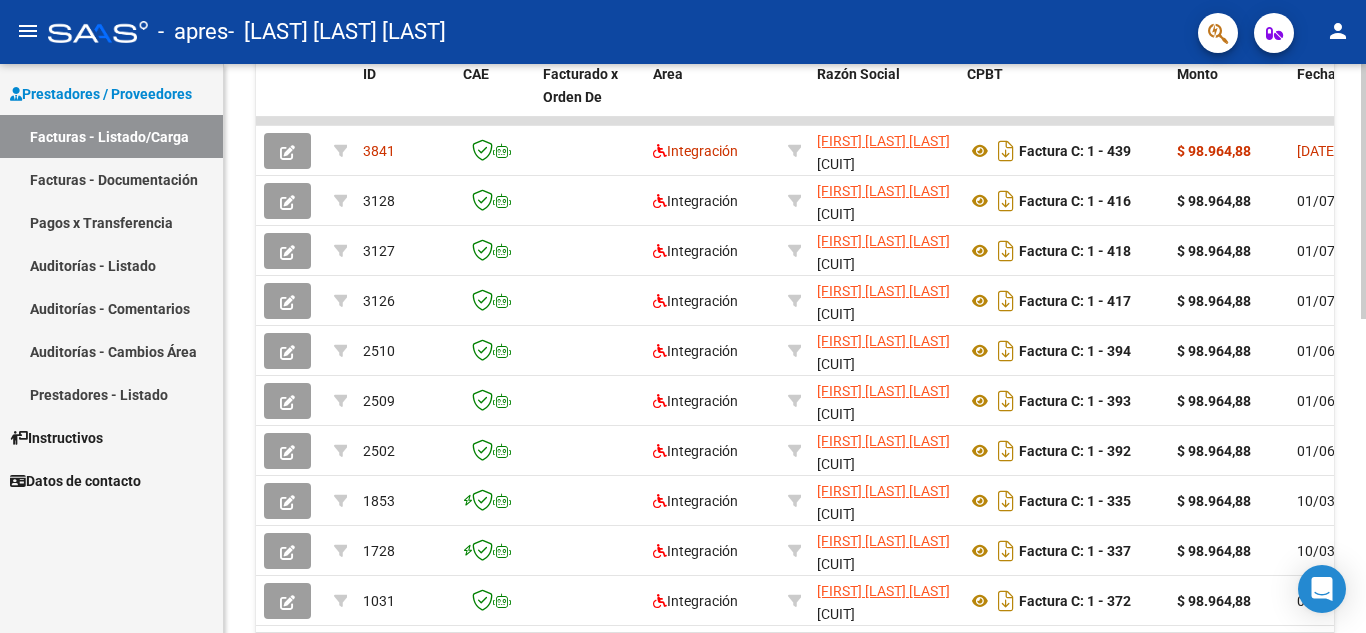 click 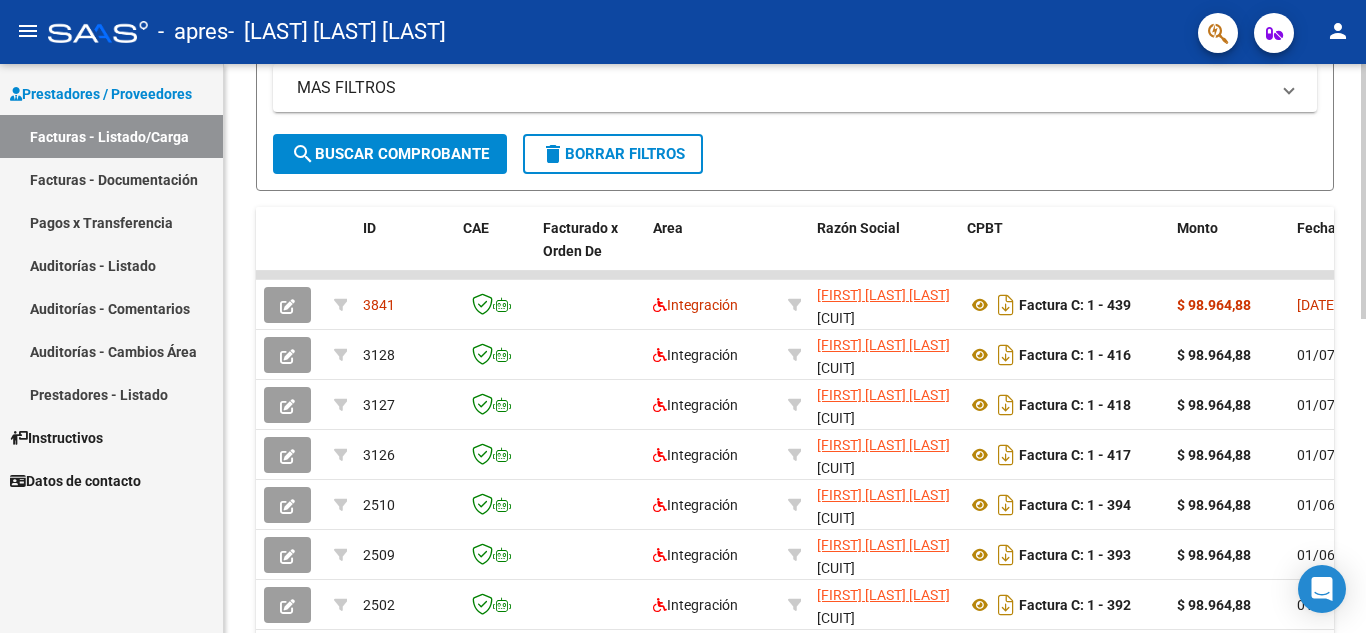 click 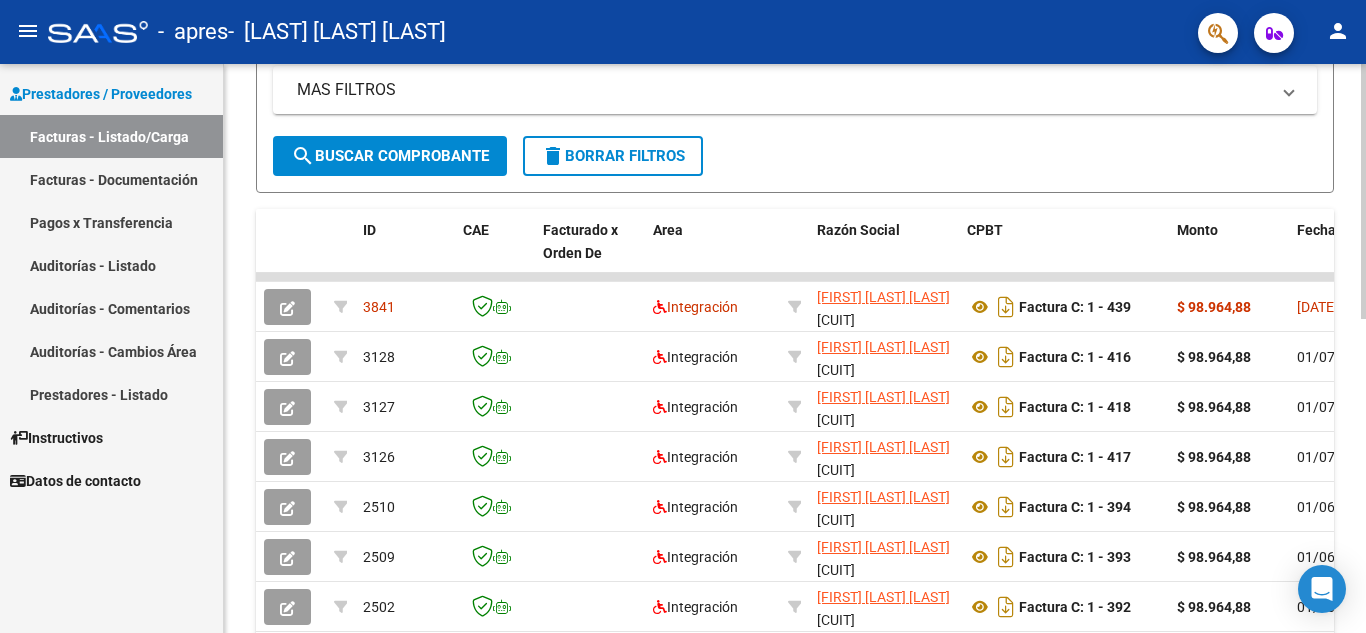 drag, startPoint x: 1359, startPoint y: 335, endPoint x: 1365, endPoint y: 393, distance: 58.30952 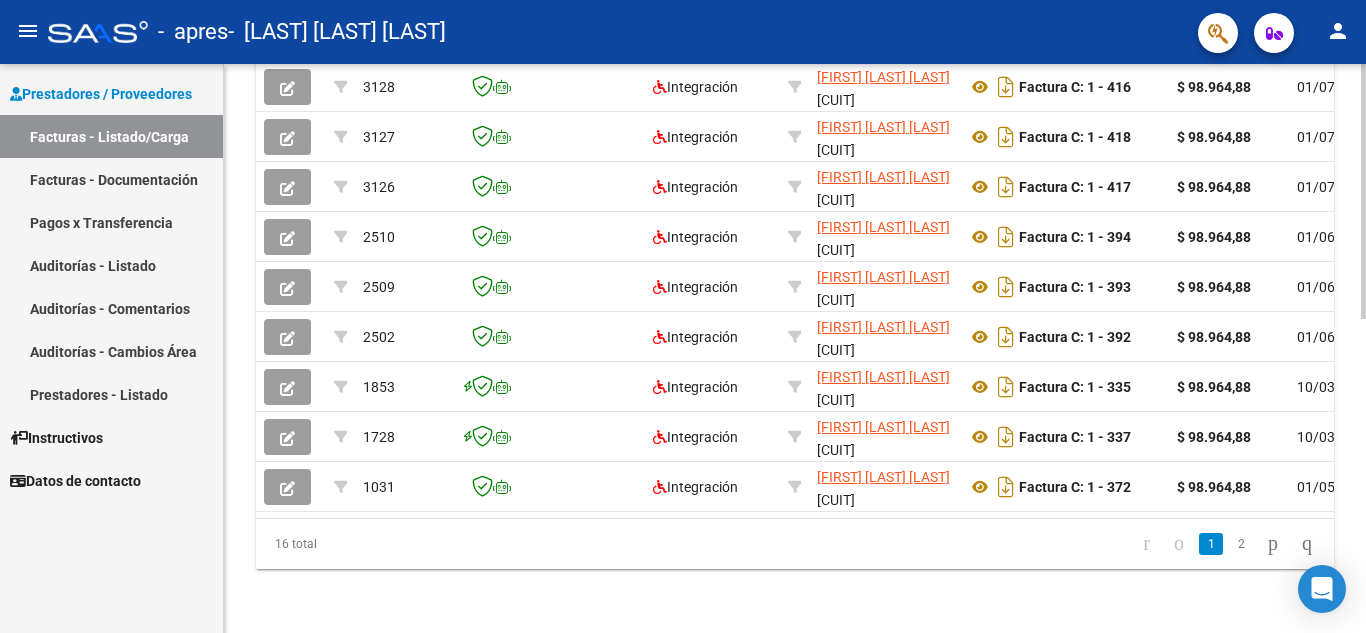 click on "menu -  apres  -  [LAST] [LAST] [LAST] person   Prestadores / Proveedores Facturas - Listado/Carga Facturas - Documentación Pagos x Transferencia Auditorías - Listado Auditorías - Comentarios Auditorías - Cambios Área Prestadores - Listado   Instructivos   Datos de contacto  Video tutorial   PRESTADORES -> Listado de CPBTs Emitidos por Prestadores / Proveedores (alt+q)   Cargar Comprobante
cloud_download   CSV   cloud_download   EXCEL   cloud_download   Estandar   Descarga Masiva
Filtros Id Área Área Todos Confirmado   Mostrar totalizadores   FILTROS DEL COMPROBANTE  Comprobante Tipo Comprobante Tipo Start date – End date Fec. Comprobante Desde / Hasta Días Emisión Desde(cant. días) Días Emisión Hasta(cant. días) CUIT / Razón Social Pto. Venta Nro. Comprobante Código SSS CAE Válido CAE Válido Todos Cargado Módulo Hosp. Todos Tiene facturacion Apócrifa Hospital Refes  FILTROS DE INTEGRACIÓN  Período De Prestación Campos del Archivo de Rendición Devuelto x SSS (dr_envio)" at bounding box center (683, 316) 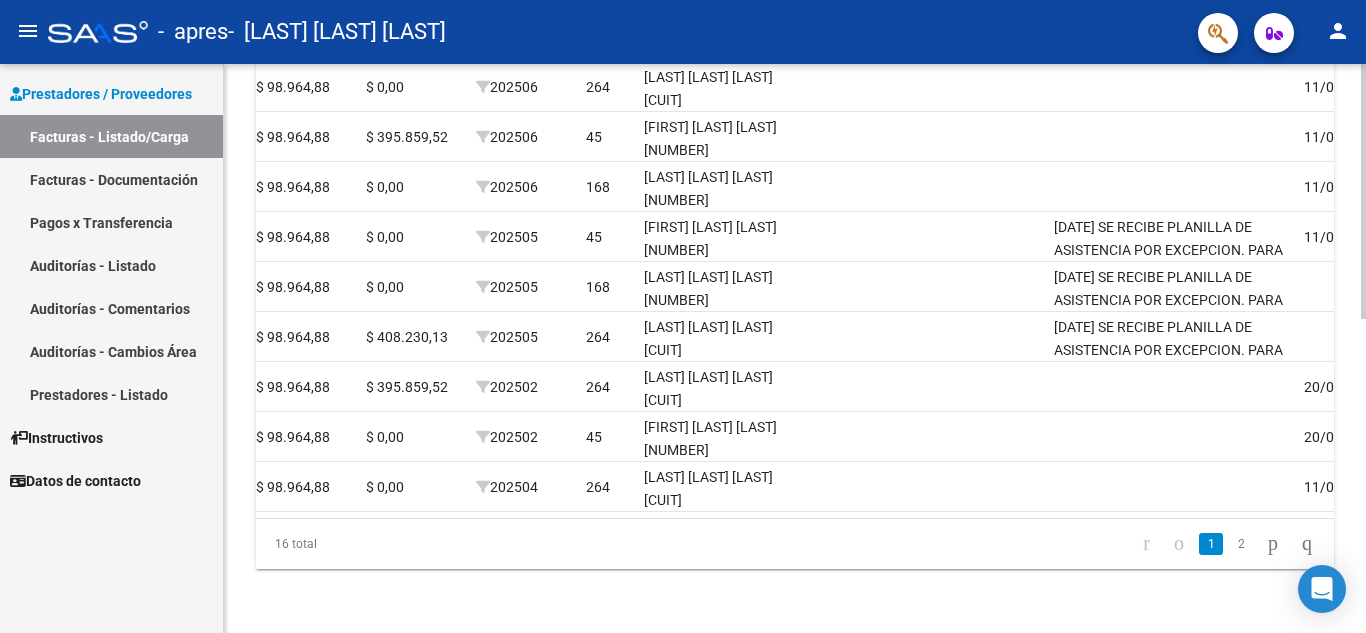 scroll, scrollTop: 0, scrollLeft: 2414, axis: horizontal 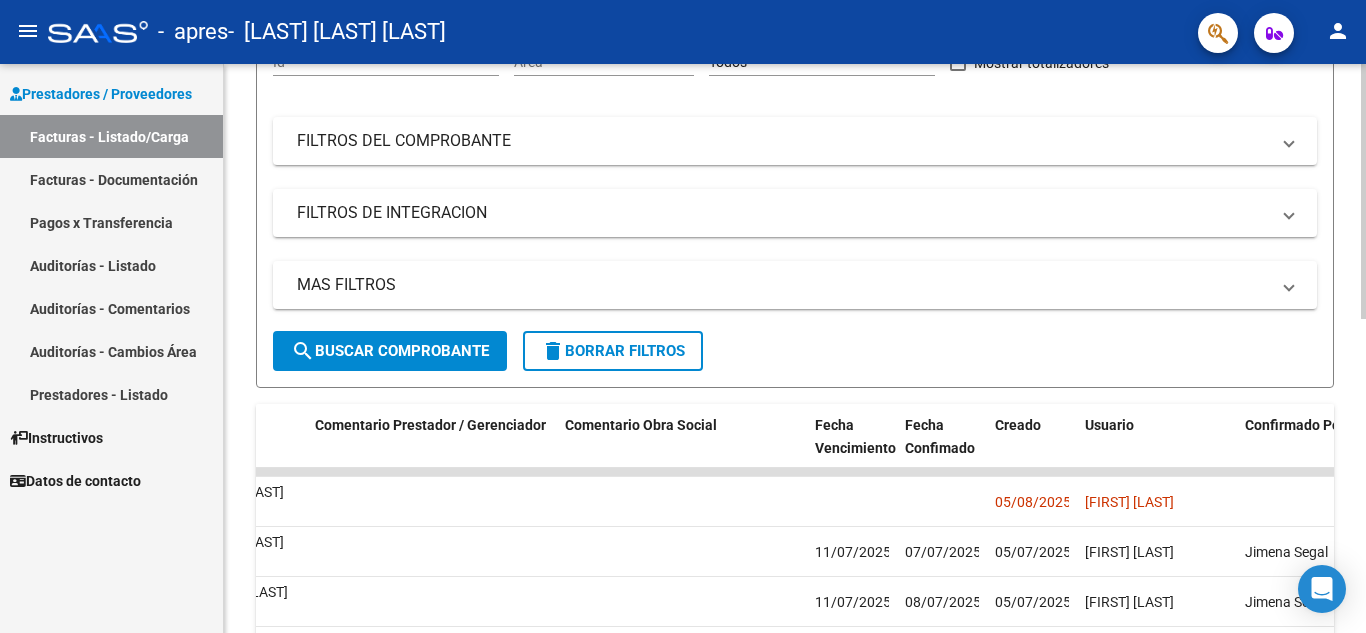 click on "Video tutorial   PRESTADORES -> Listado de CPBTs Emitidos por Prestadores / Proveedores (alt+q)   Cargar Comprobante
cloud_download  CSV  cloud_download  EXCEL  cloud_download  Estandar   Descarga Masiva
Filtros Id Area Area Todos Confirmado   Mostrar totalizadores   FILTROS DEL COMPROBANTE  Comprobante Tipo Comprobante Tipo Start date – End date Fec. Comprobante Desde / Hasta Días Emisión Desde(cant. días) Días Emisión Hasta(cant. días) CUIT / Razón Social Pto. Venta Nro. Comprobante Código SSS CAE Válido CAE Válido Todos Cargado Módulo Hosp. Todos Tiene facturacion Apócrifa Hospital Refes  FILTROS DE INTEGRACION  Período De Prestación Campos del Archivo de Rendición Devuelto x SSS (dr_envio) Todos Rendido x SSS (dr_envio) Tipo de Registro Tipo de Registro Período Presentación Período Presentación Campos del Legajo Asociado (preaprobación) Afiliado Legajo (cuil/nombre) Todos Solo facturas preaprobadas  MAS FILTROS  Todos Con Doc. Respaldatoria Todos Con Trazabilidad Todos – – 4" 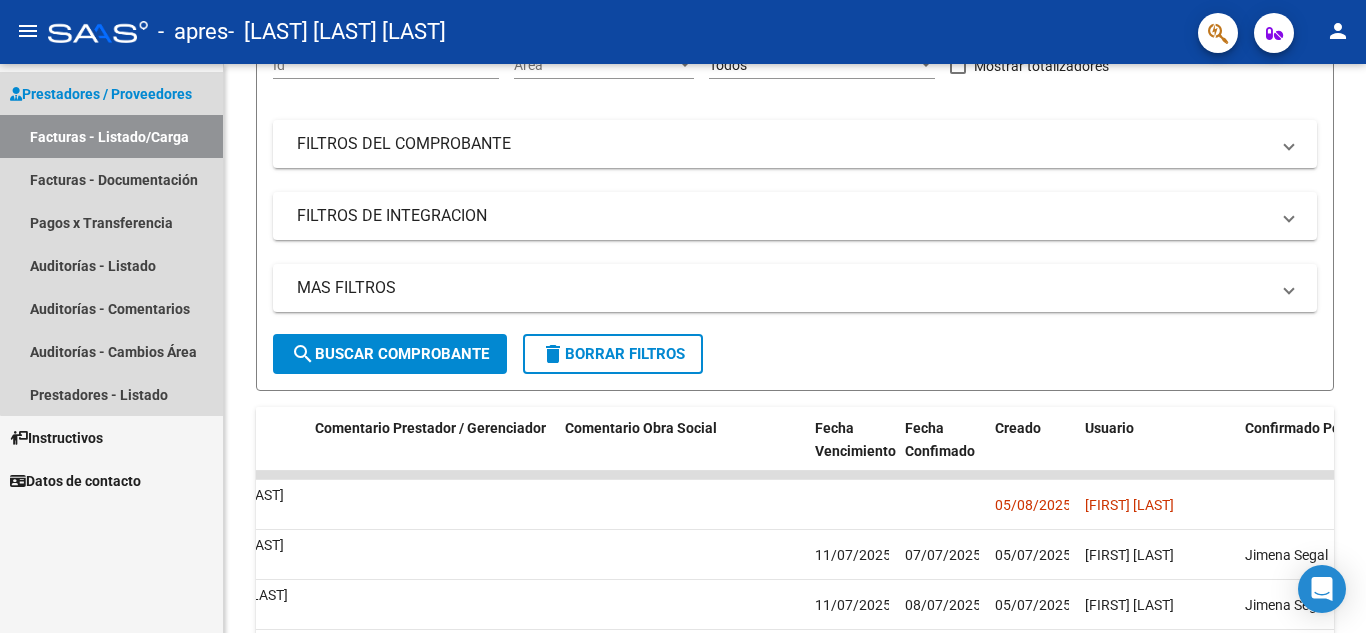 click on "Facturas - Listado/Carga" at bounding box center [111, 136] 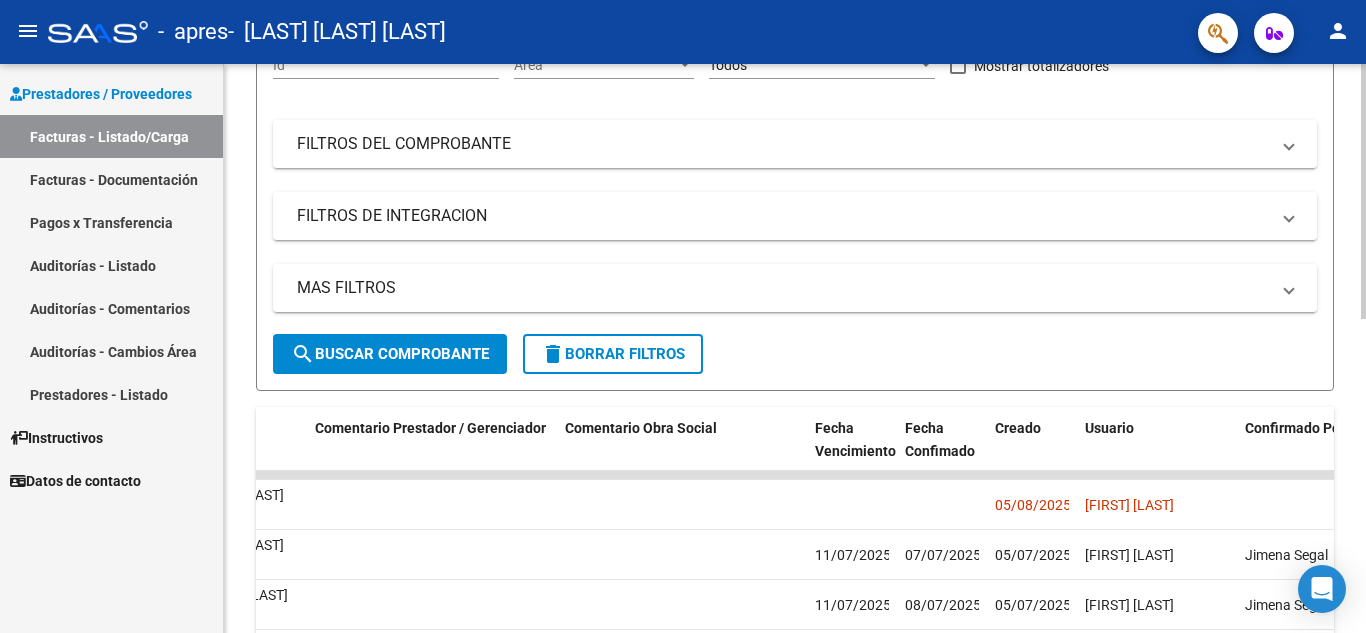 scroll, scrollTop: 0, scrollLeft: 0, axis: both 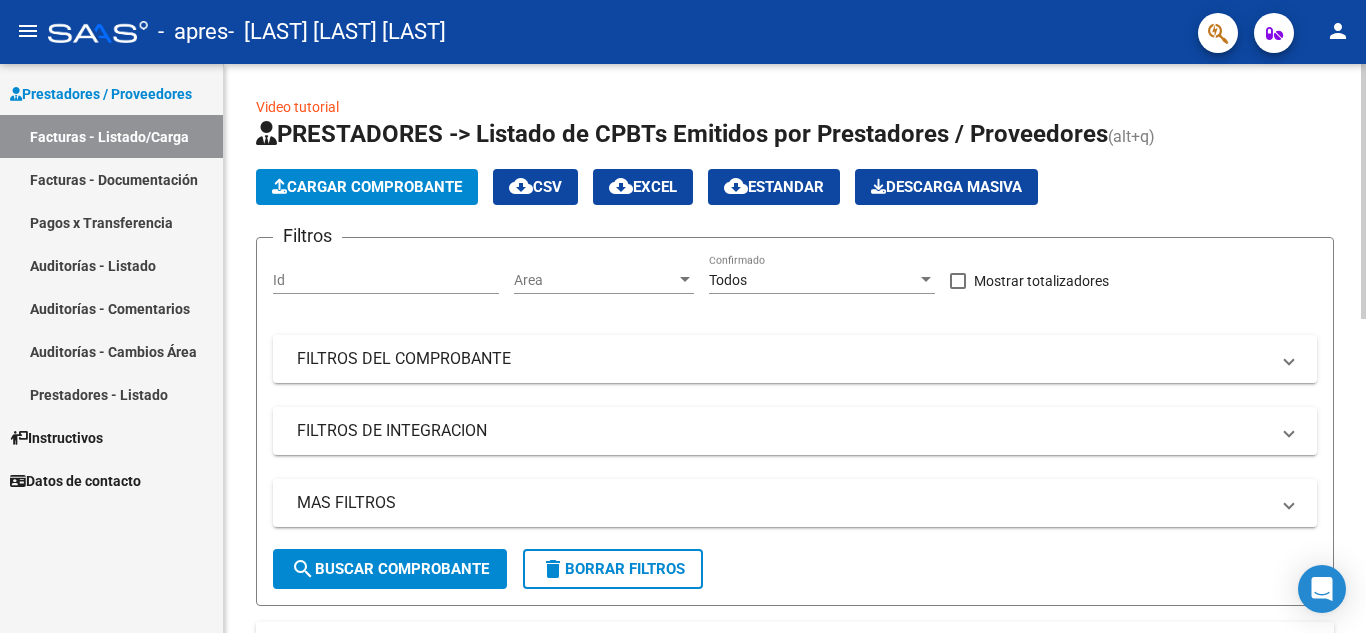 click 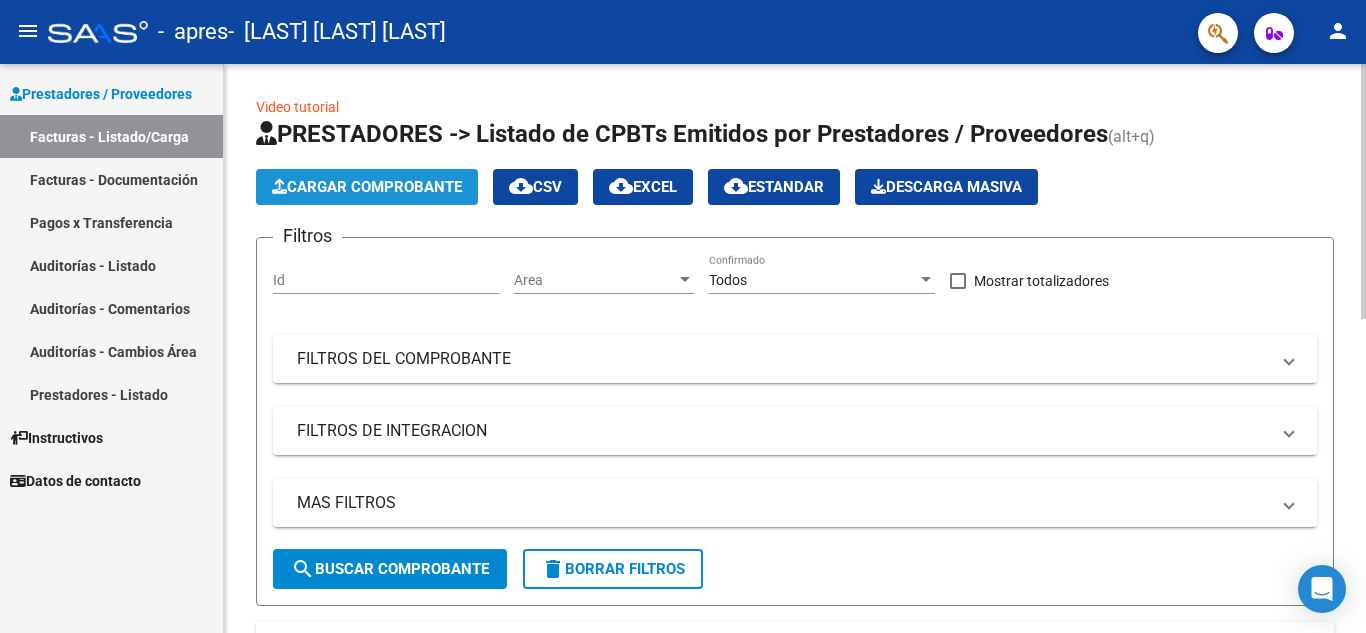 click on "Cargar Comprobante" 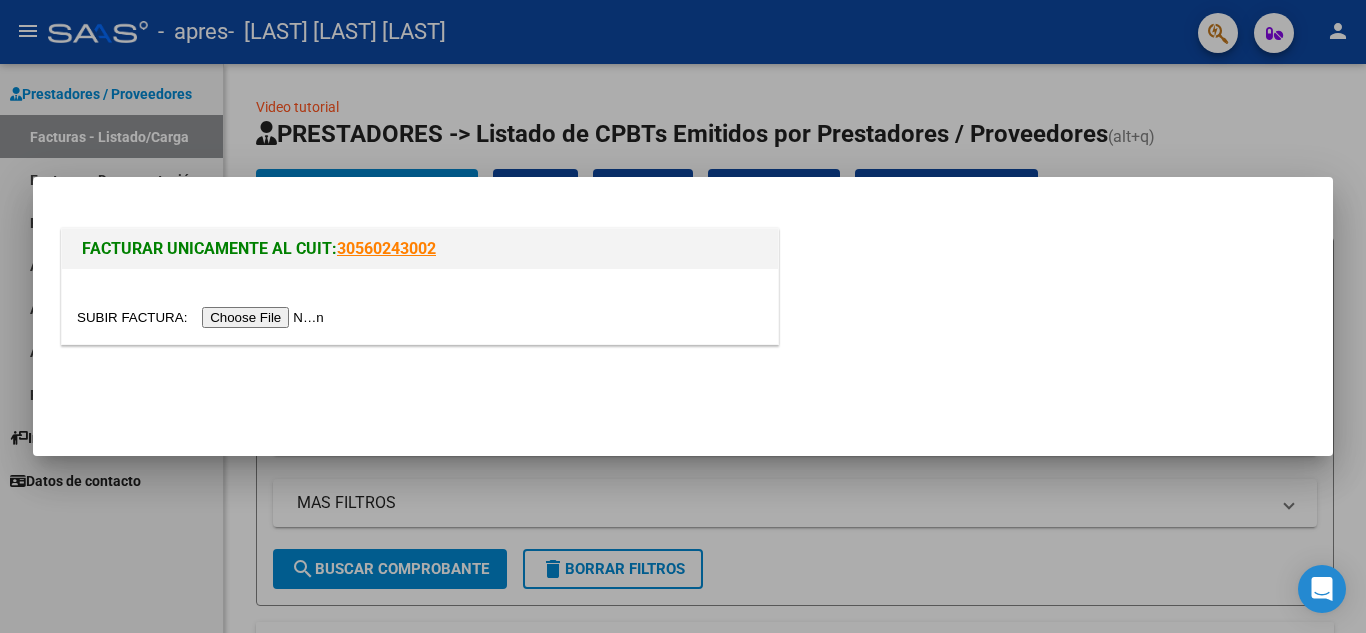 click at bounding box center [203, 317] 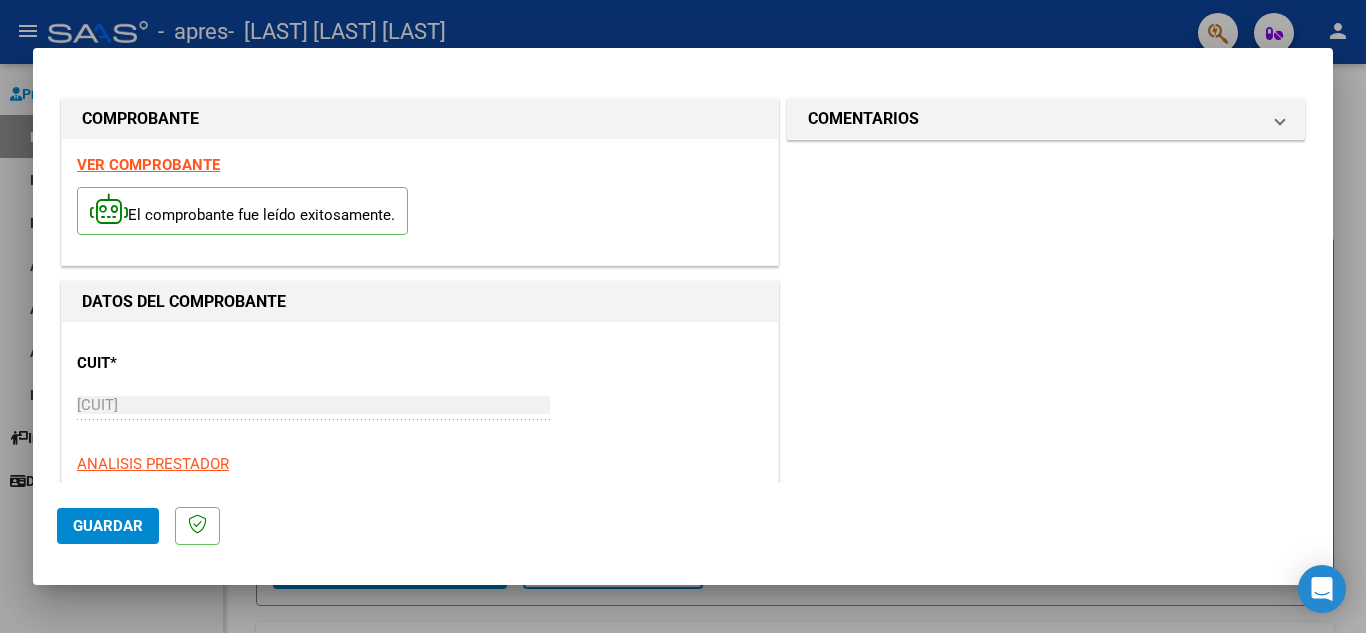 scroll, scrollTop: 359, scrollLeft: 0, axis: vertical 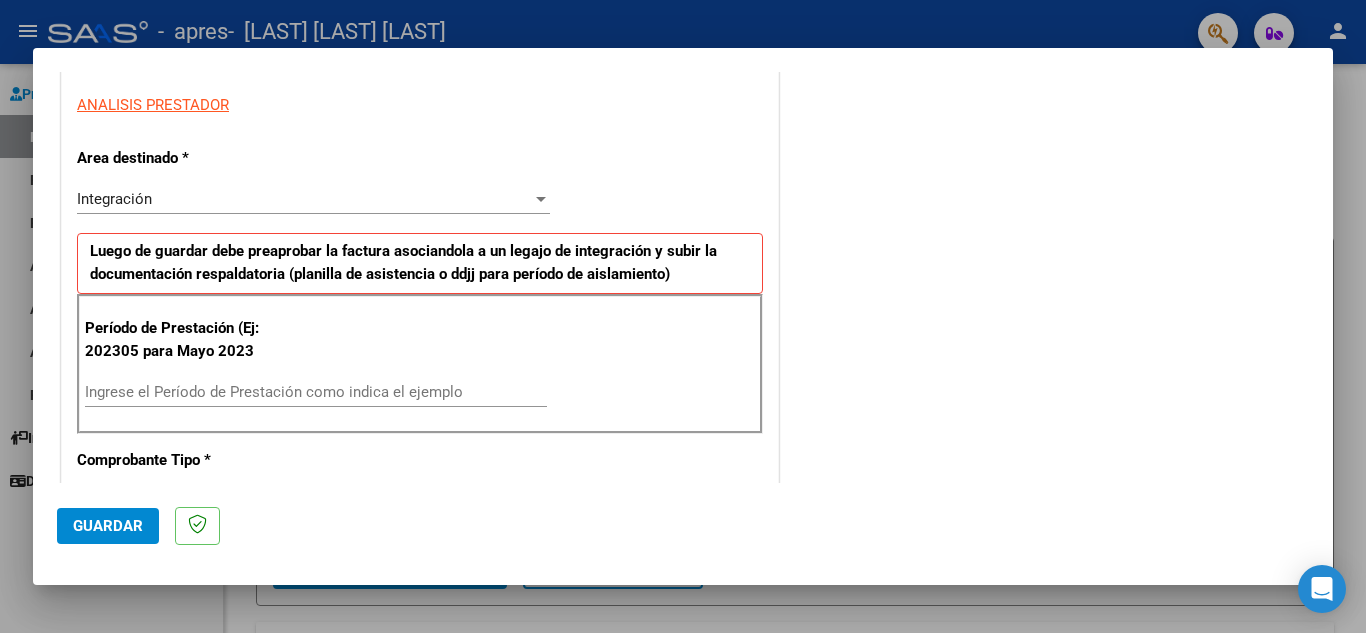 click on "Ingrese el Período de Prestación como indica el ejemplo" at bounding box center [316, 392] 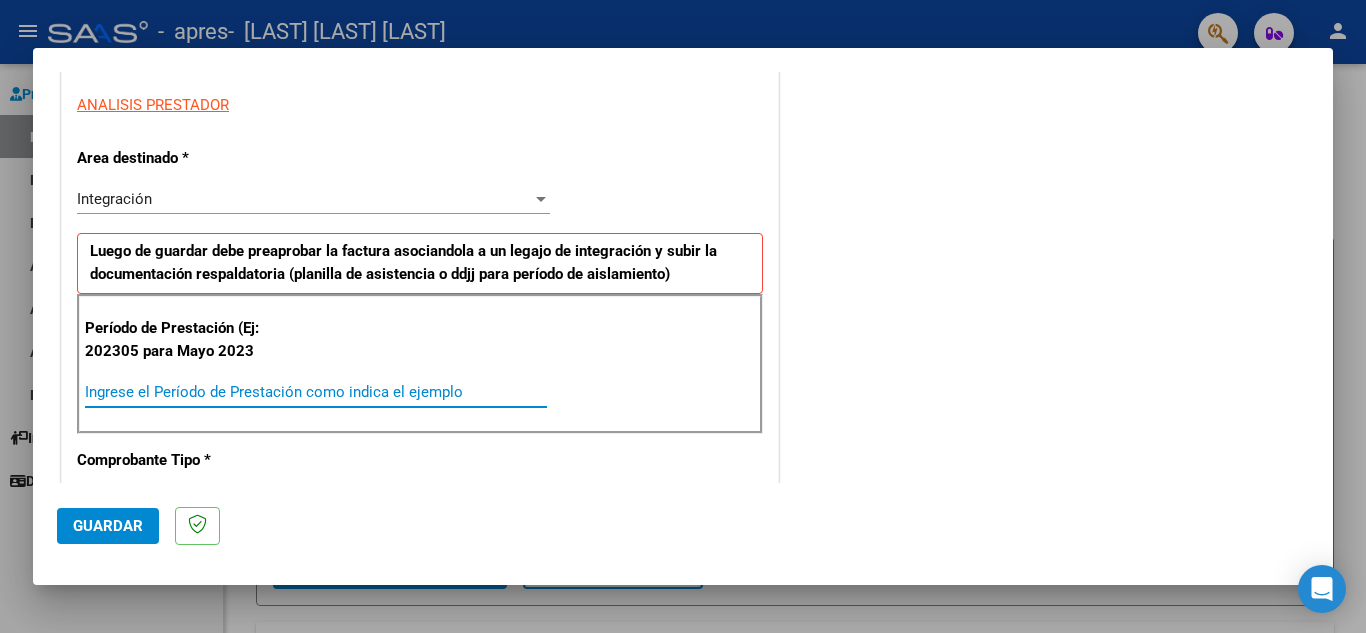 click on "Ingrese el Período de Prestación como indica el ejemplo" at bounding box center [316, 392] 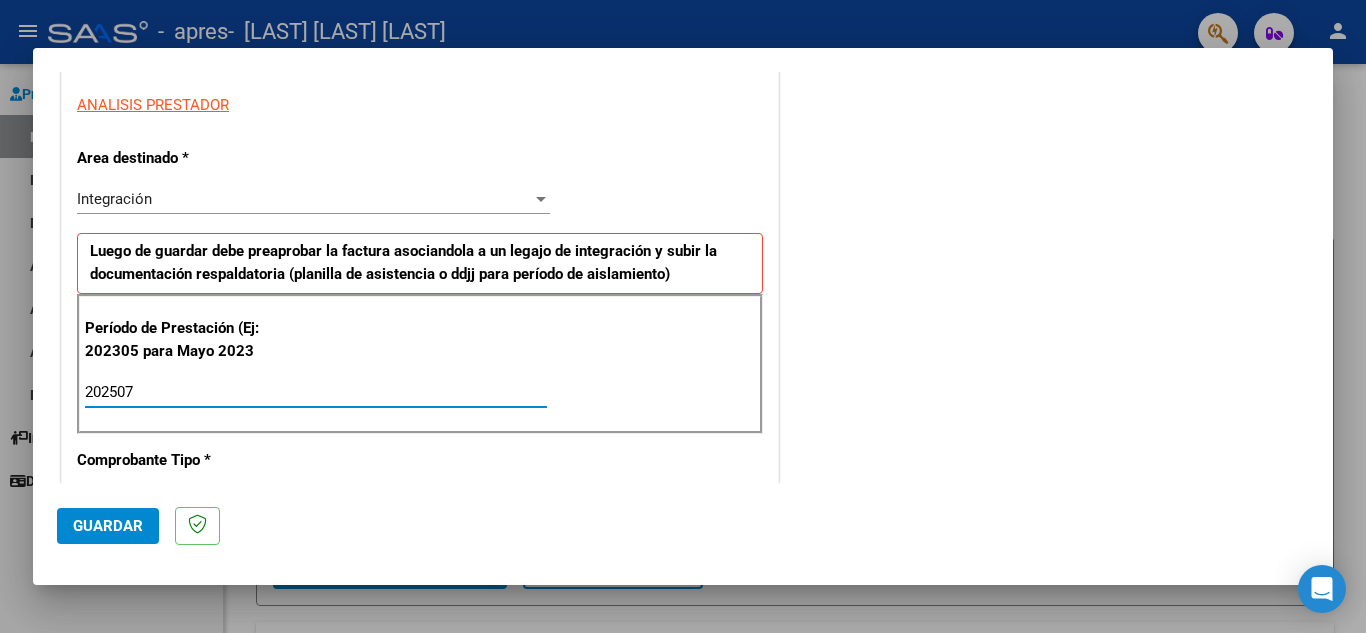 type on "202507" 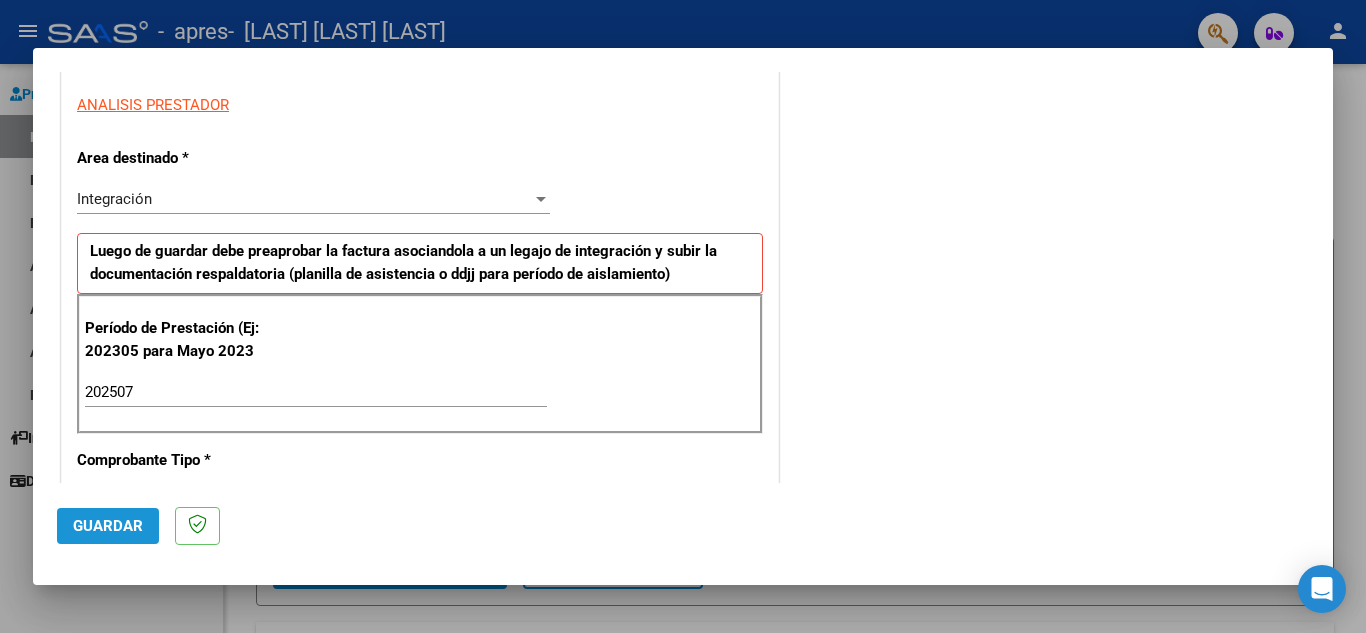click on "Guardar" 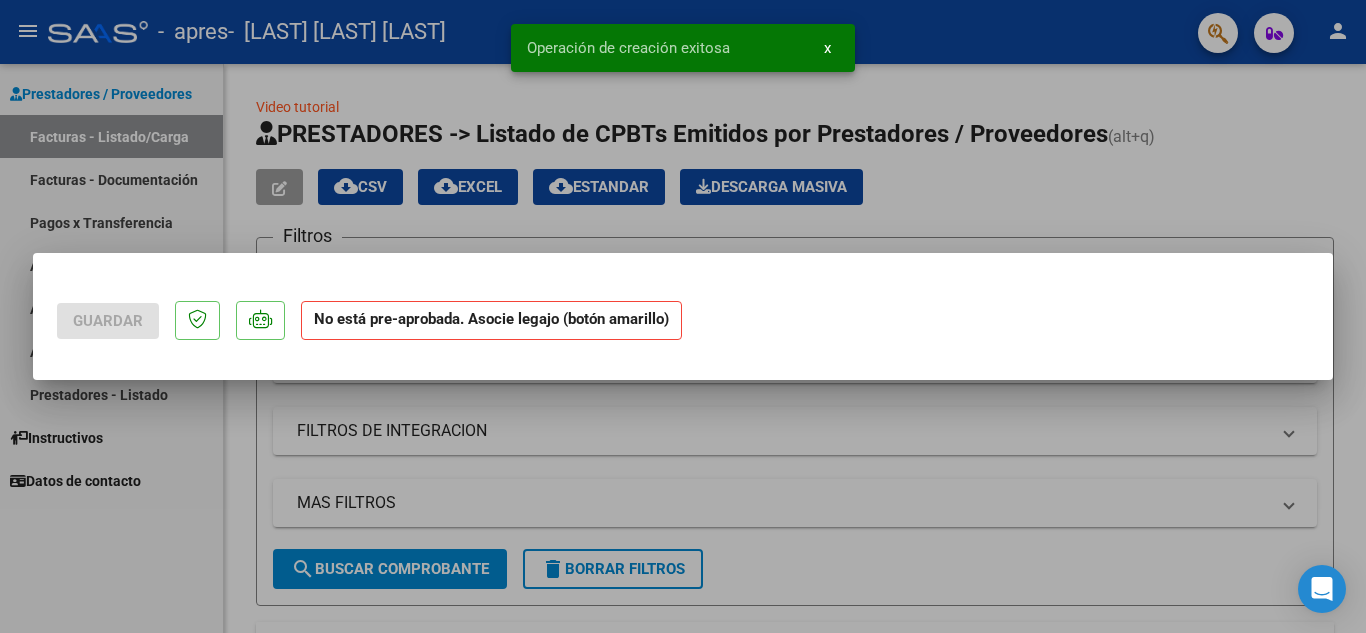scroll, scrollTop: 0, scrollLeft: 0, axis: both 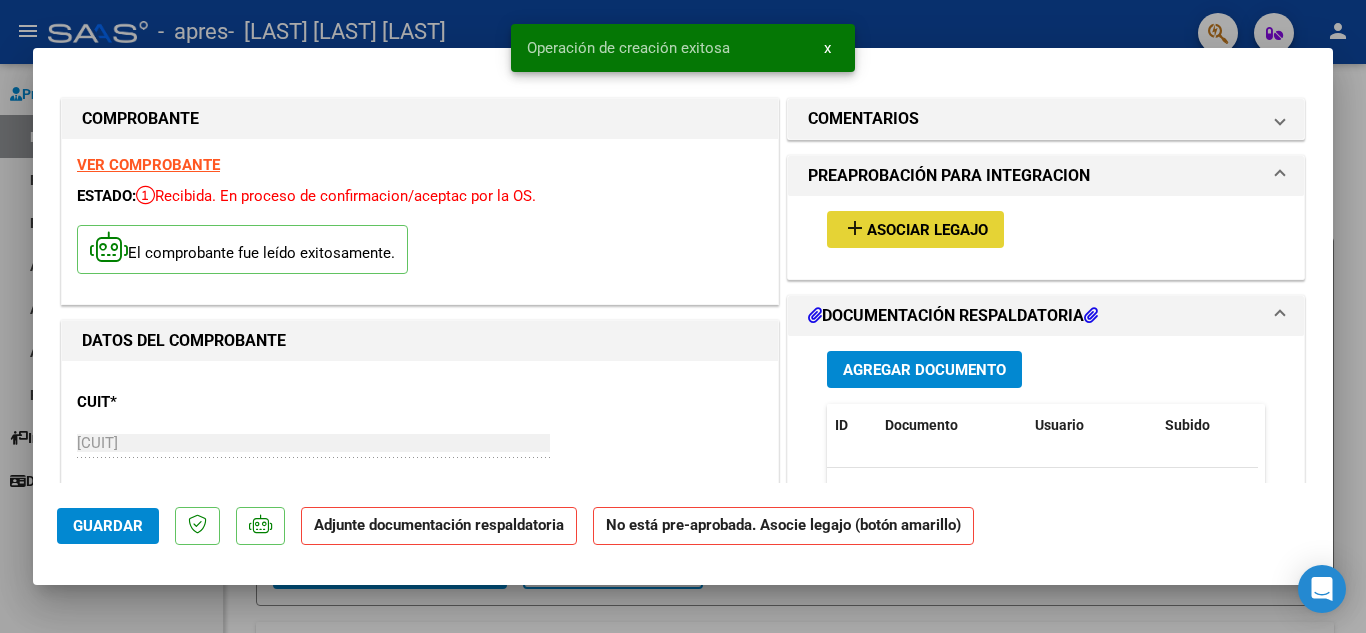 click on "Asociar Legajo" at bounding box center (927, 230) 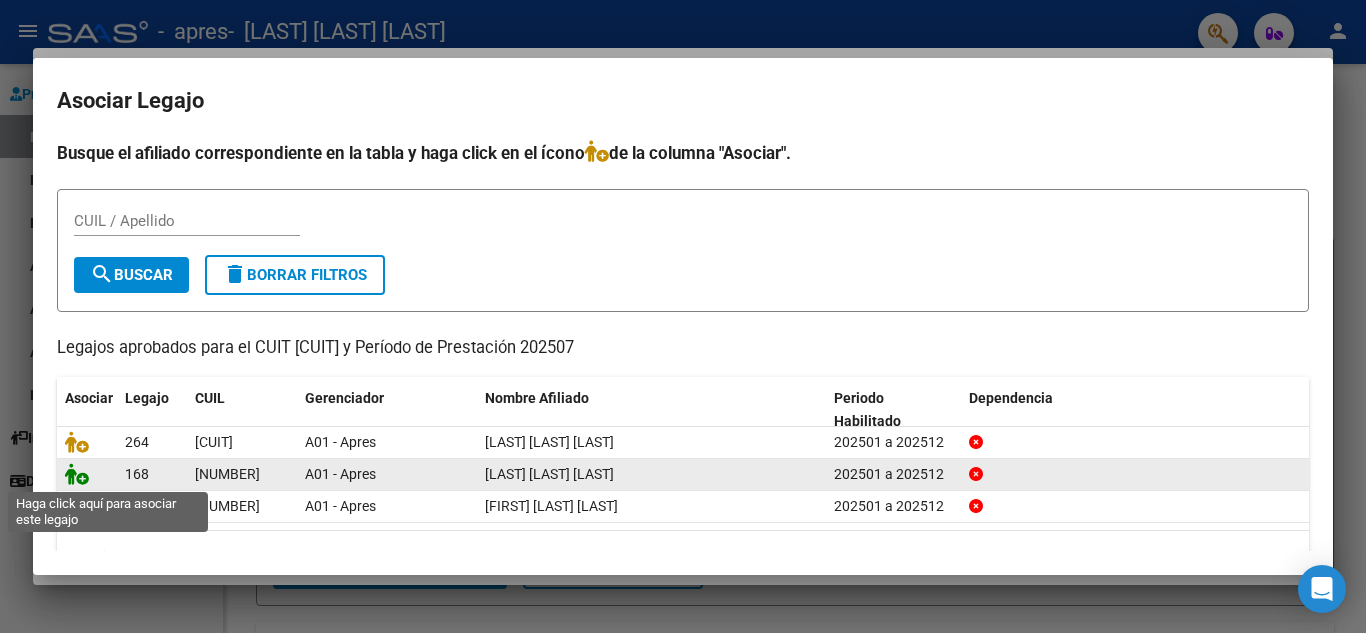 click 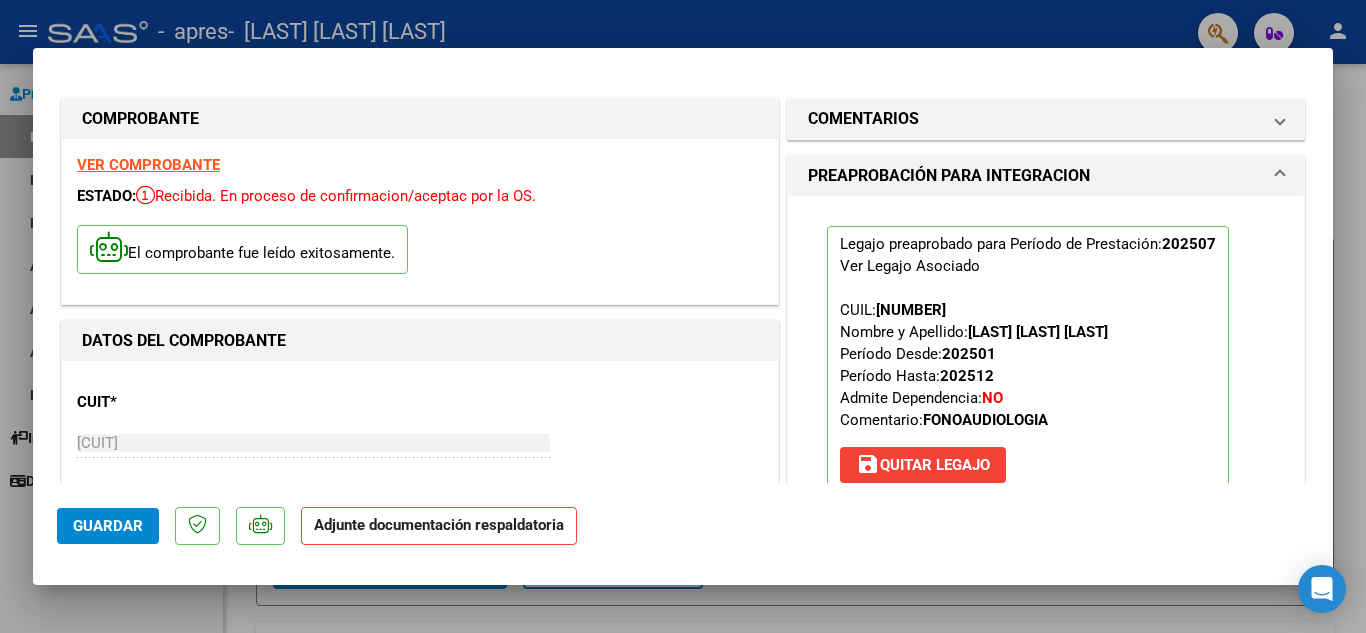 click on "COMPROBANTE VER COMPROBANTE       ESTADO:   Recibida. En proceso de confirmacion/aceptac por la OS.     El comprobante fue leído exitosamente.  DATOS DEL COMPROBANTE CUIT  *   [CUIT] Ingresar CUIT  ANALISIS PRESTADOR  [LAST] [LAST] [LAST]  ARCA Padrón  Area destinado * Integración Seleccionar Area Período de Prestación (Ej: 202305 para Mayo 2023    202507 Ingrese el Período de Prestación como indica el ejemplo   Una vez que se asoció a un legajo aprobado no se puede cambiar el período de prestación.   Comprobante Tipo * Factura C Seleccionar Tipo Punto de Venta  *   1 Ingresar el Nro.  Número  *   440 Ingresar el Nro.  Monto  *   $ 98.964,88 Ingresar el monto  Fecha del Cpbt.  *   2025-08-01 Ingresar la fecha  CAE / CAEA (no ingrese CAI)    75318805367006 Ingresar el CAE o CAEA (no ingrese CAI)  Fecha de Vencimiento    Ingresar la fecha  Ref. Externa    Ingresar la ref.  N° Liquidación    Ingresar el N° Liquidación  COMENTARIOS Comentarios del Prestador / Gerenciador:  202507  NO" at bounding box center [683, 277] 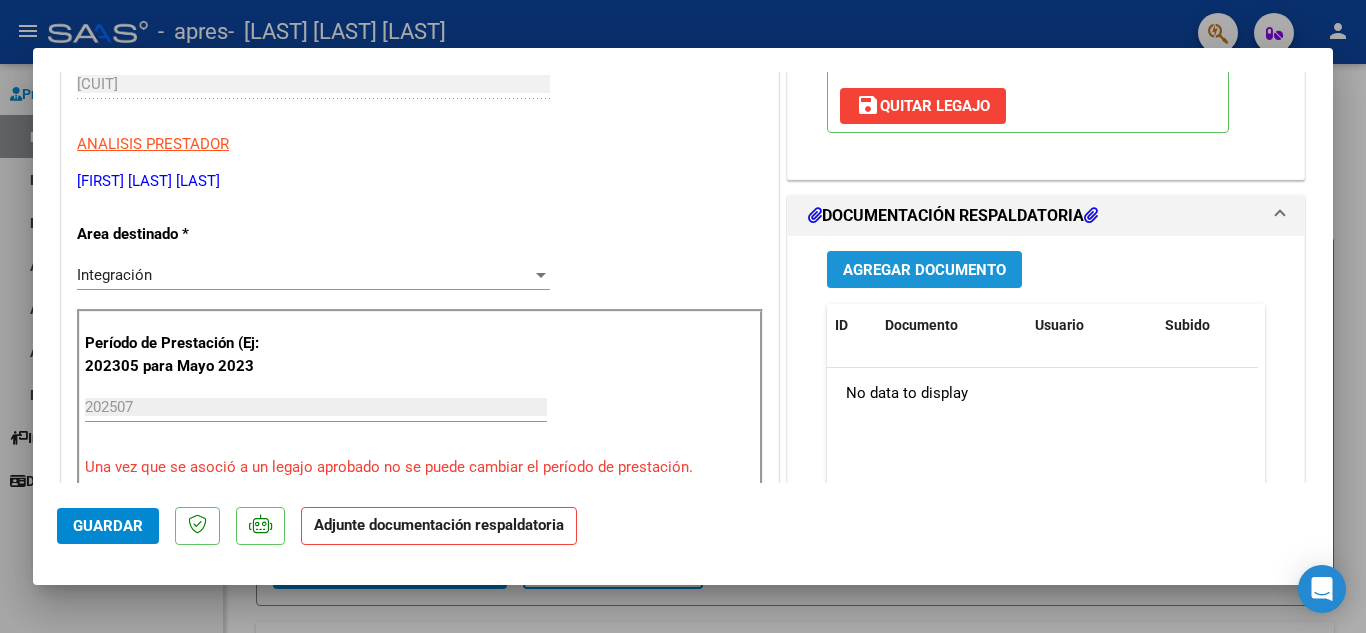 click on "Agregar Documento" at bounding box center (924, 270) 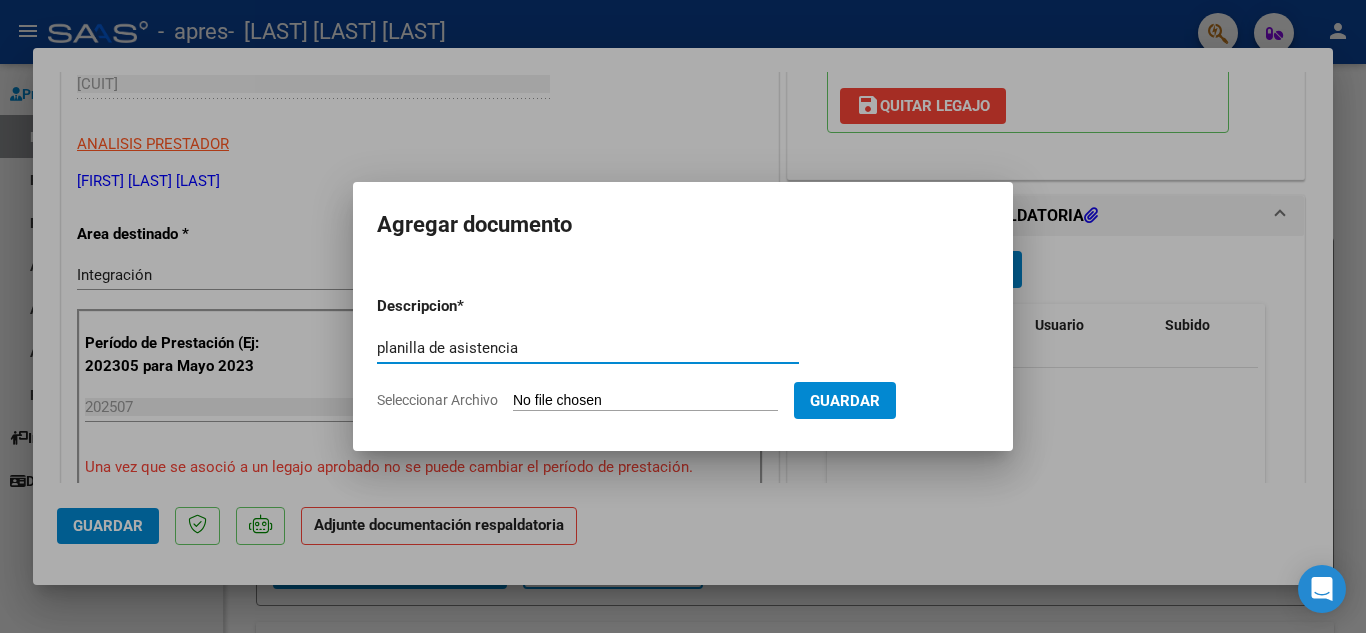 type on "planilla de asistencia" 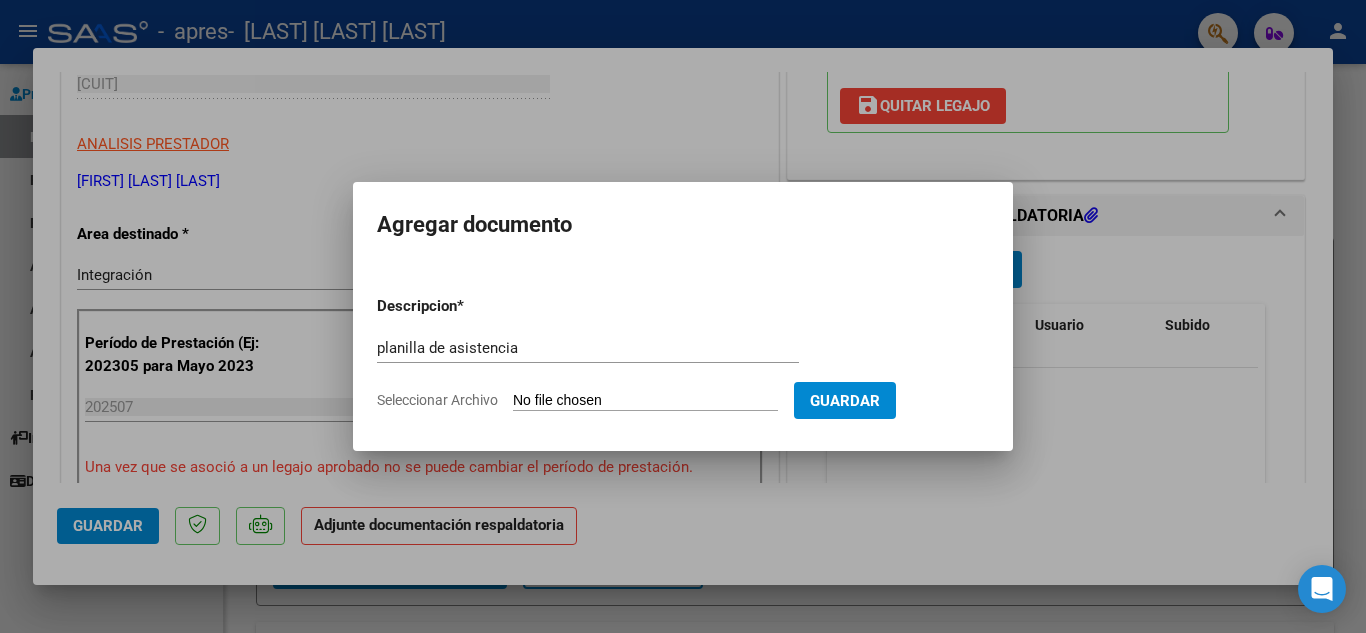 click on "Seleccionar Archivo" at bounding box center (645, 401) 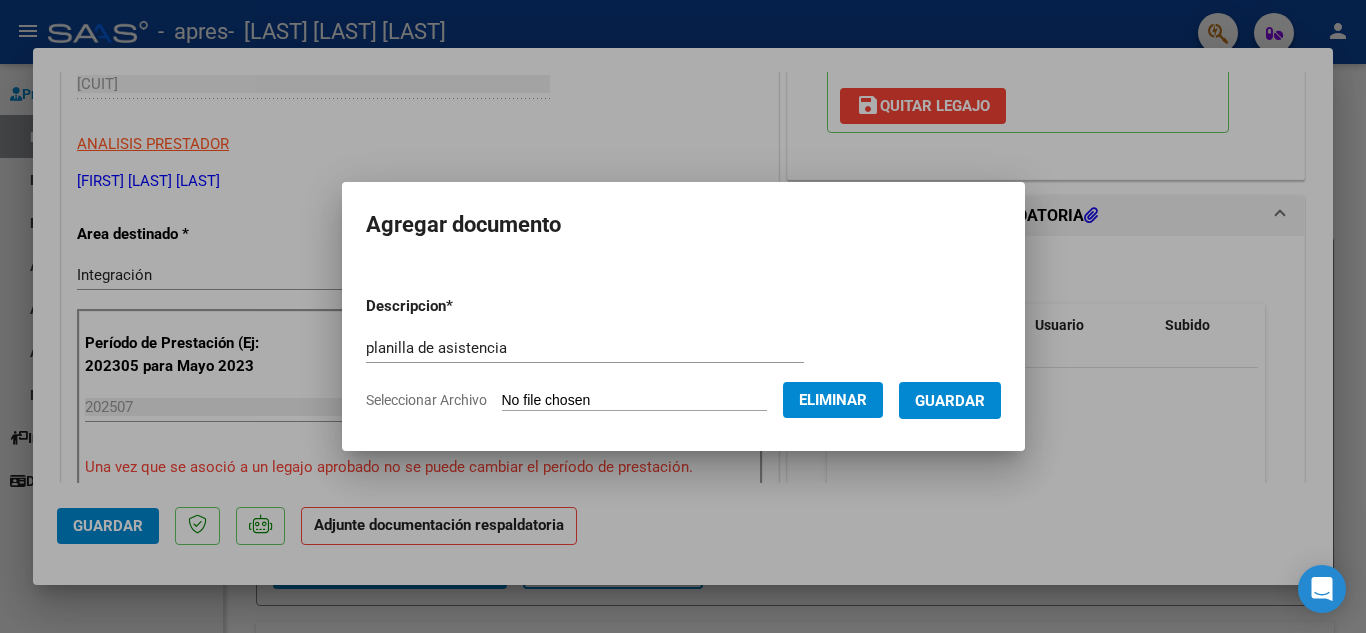 click on "Guardar" at bounding box center (950, 400) 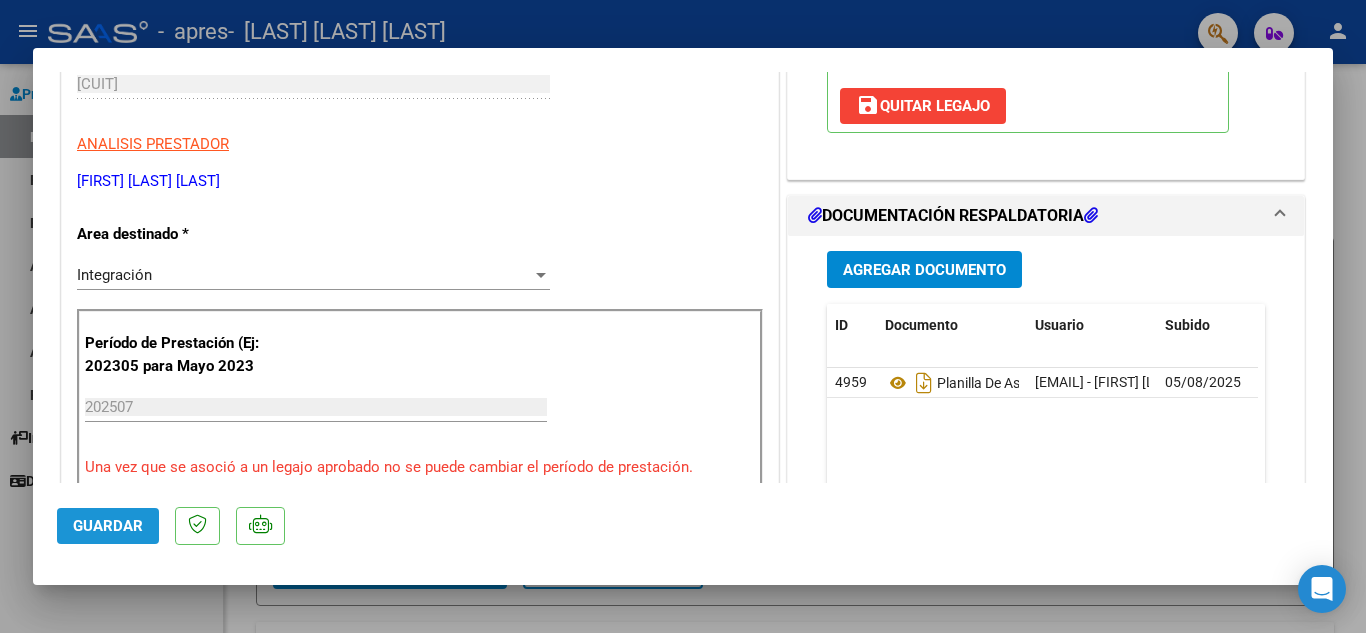 click on "Guardar" 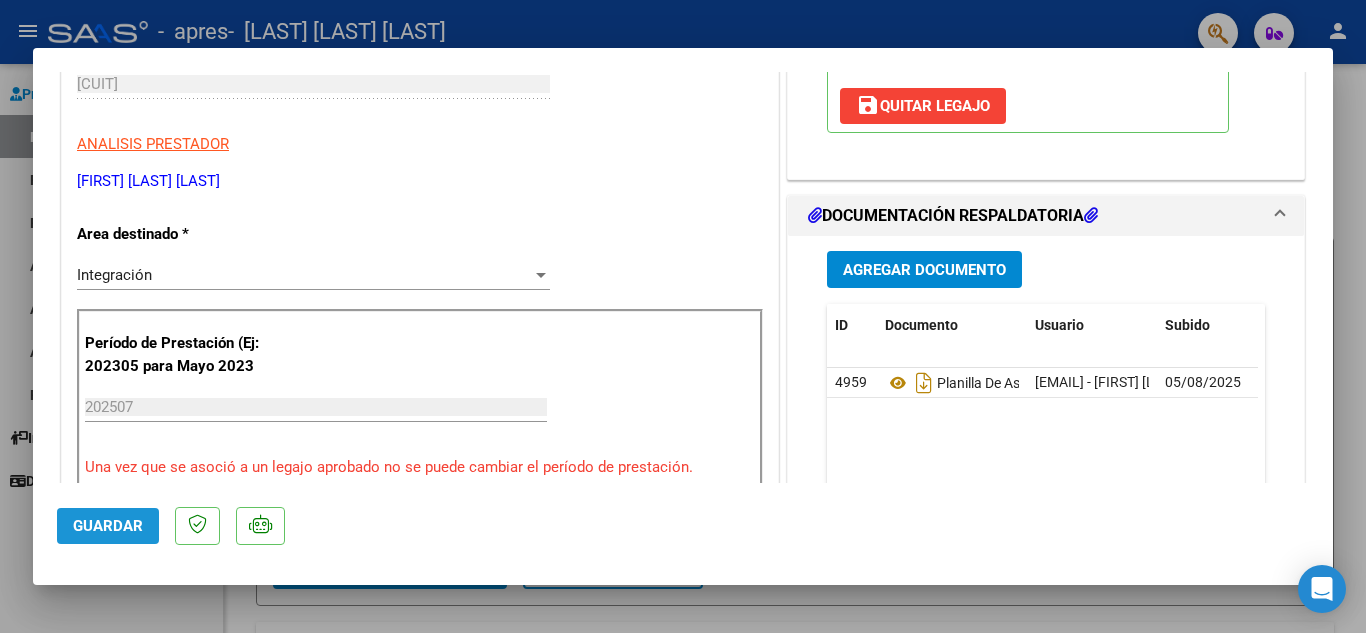 click on "Guardar" 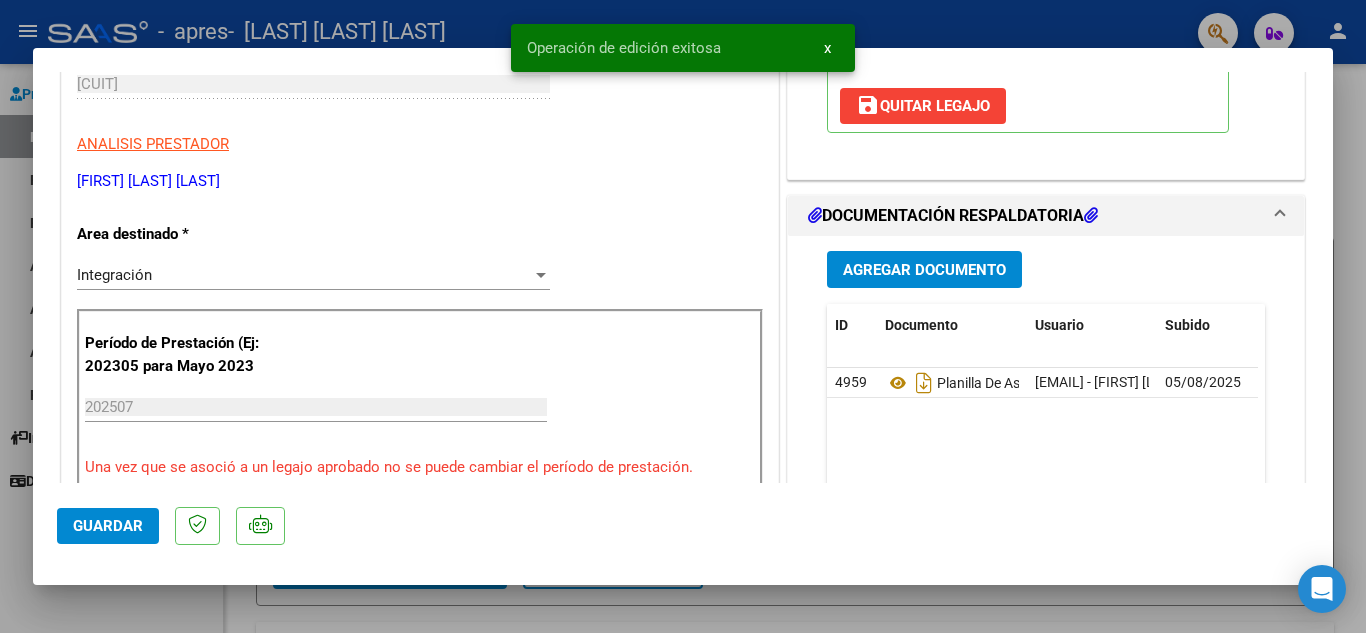 click at bounding box center (683, 316) 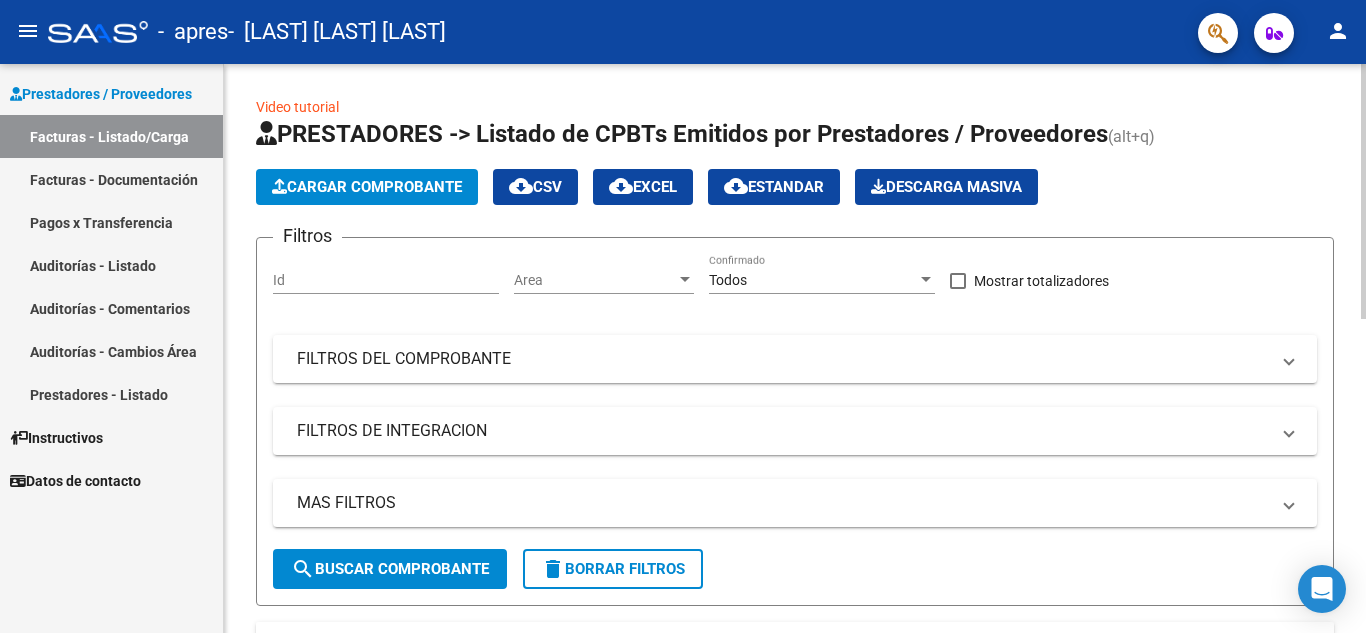 click on "Cargar Comprobante" 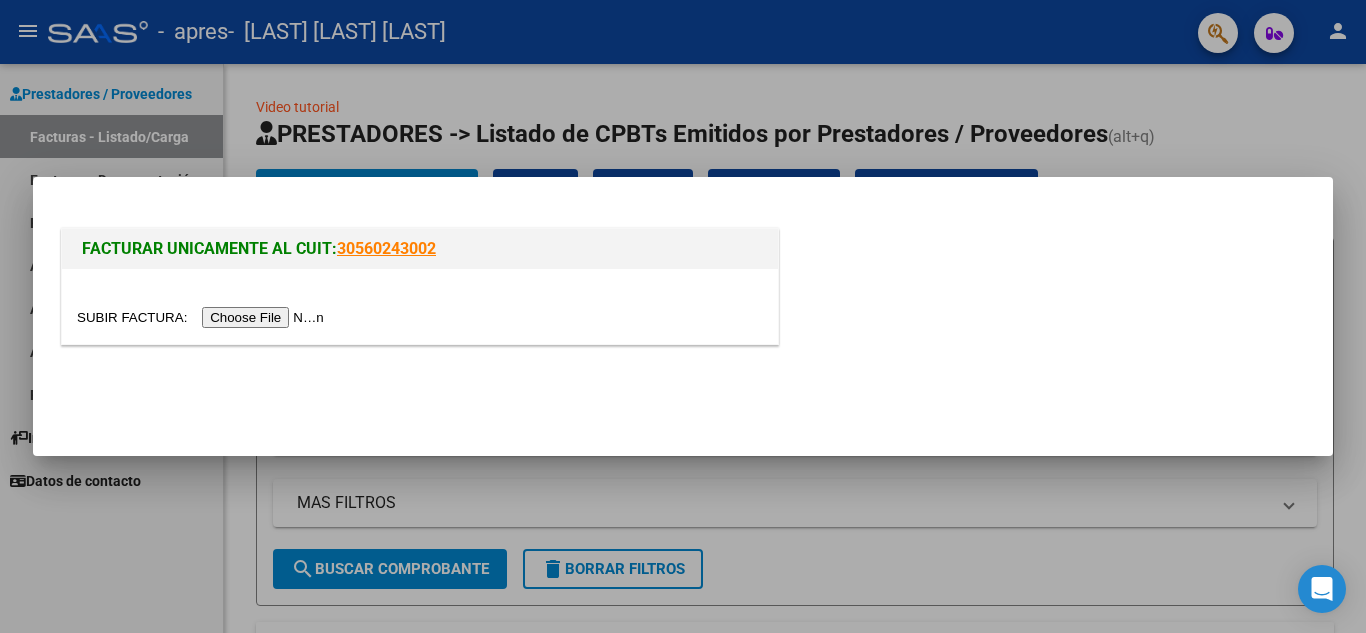 click at bounding box center (203, 317) 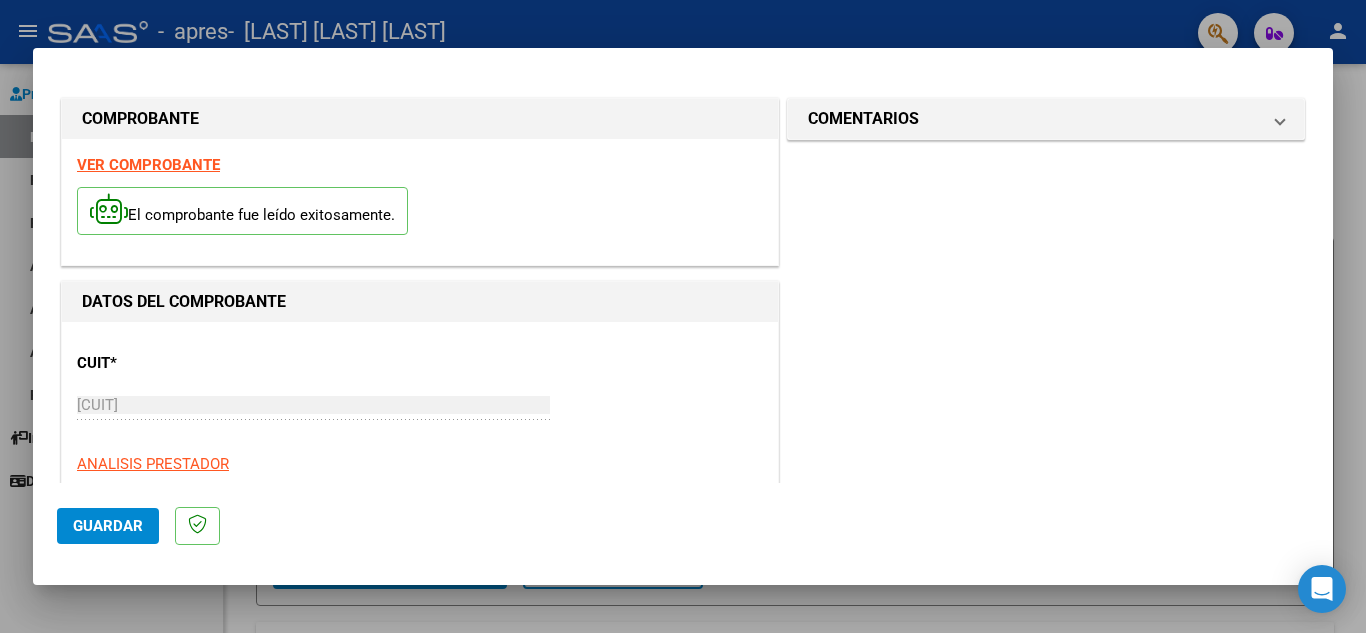 scroll, scrollTop: 359, scrollLeft: 0, axis: vertical 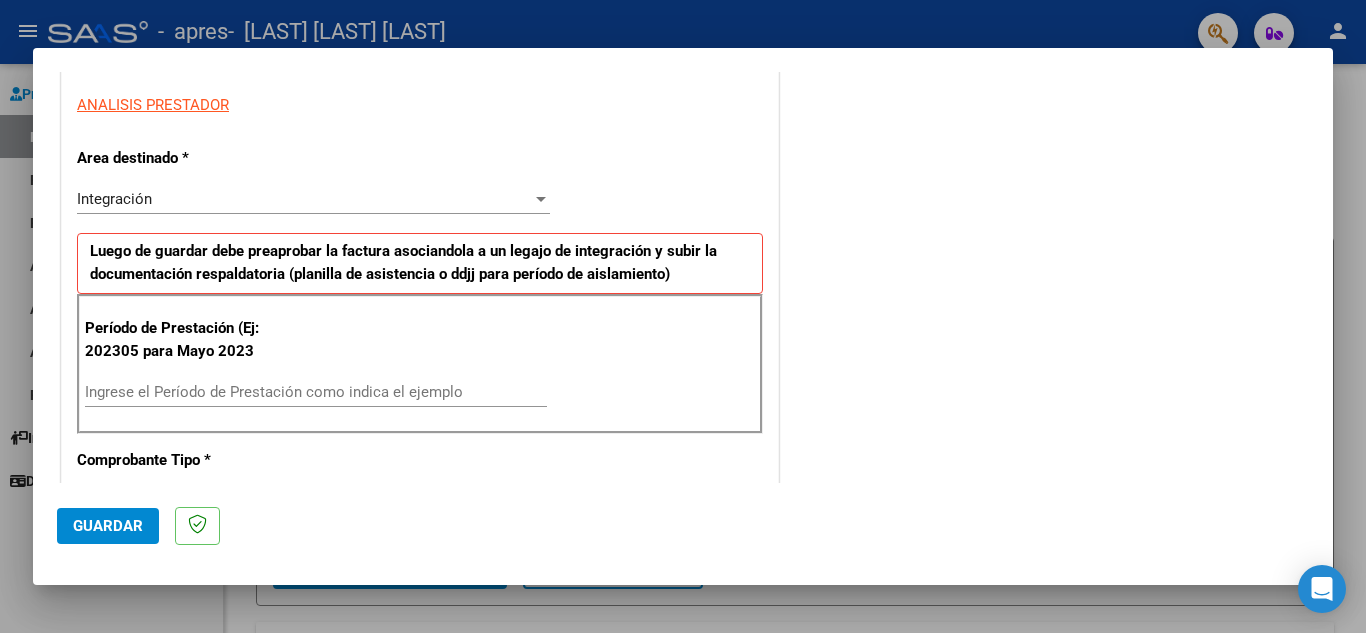 click on "Ingrese el Período de Prestación como indica el ejemplo" at bounding box center [316, 392] 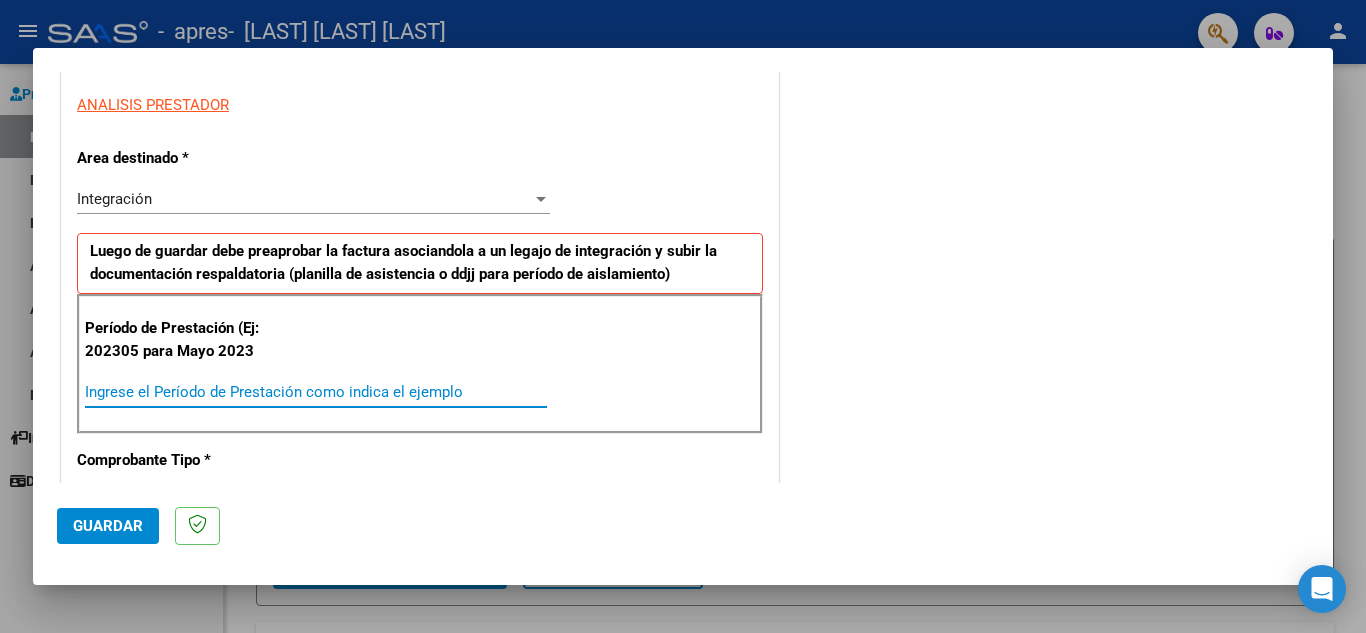 click on "Ingrese el Período de Prestación como indica el ejemplo" at bounding box center [316, 392] 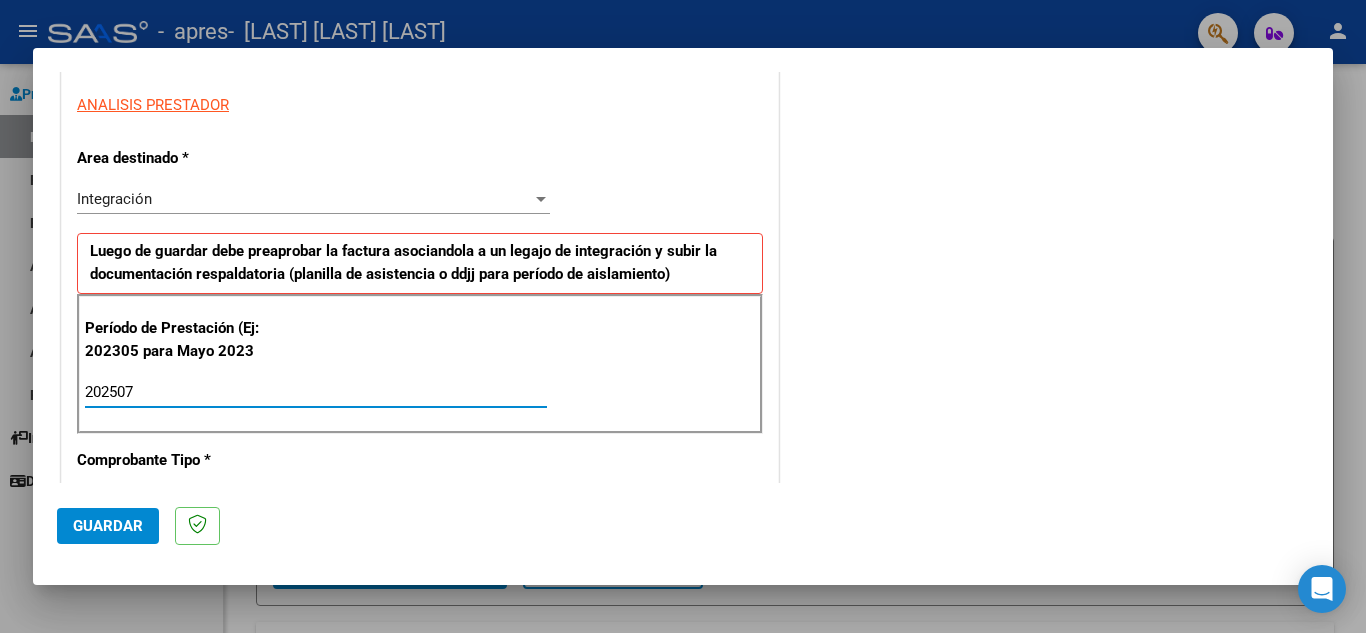 type on "202507" 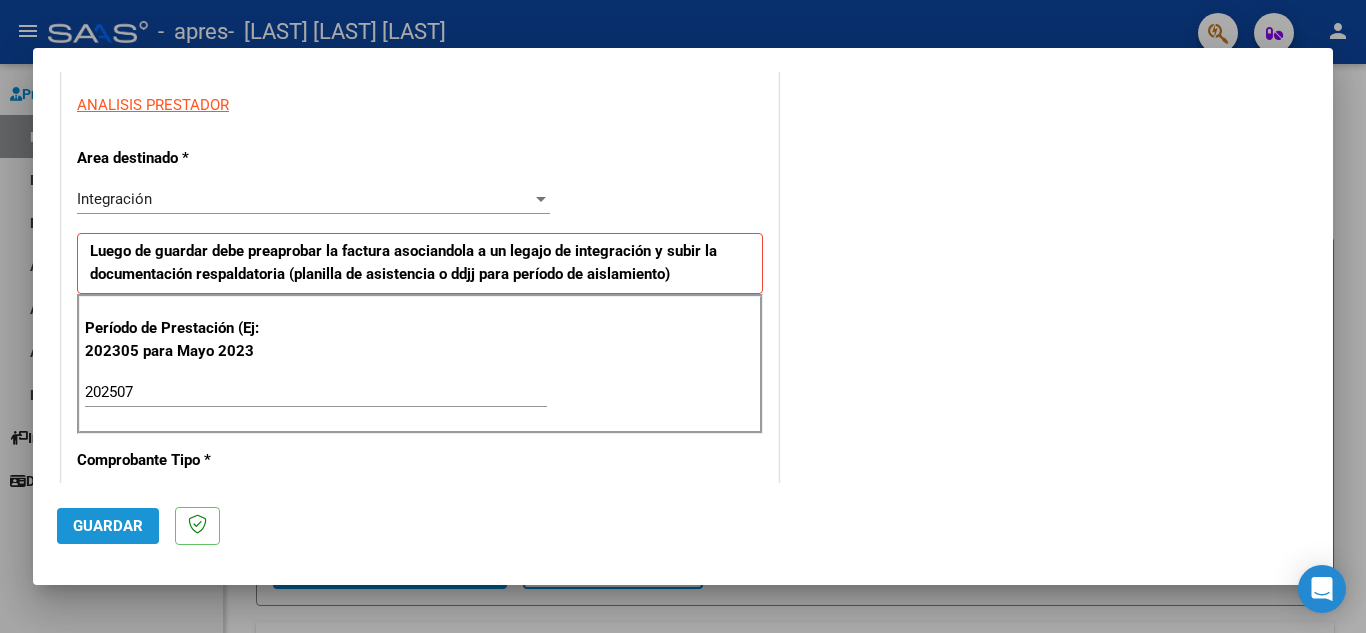 click on "Guardar" 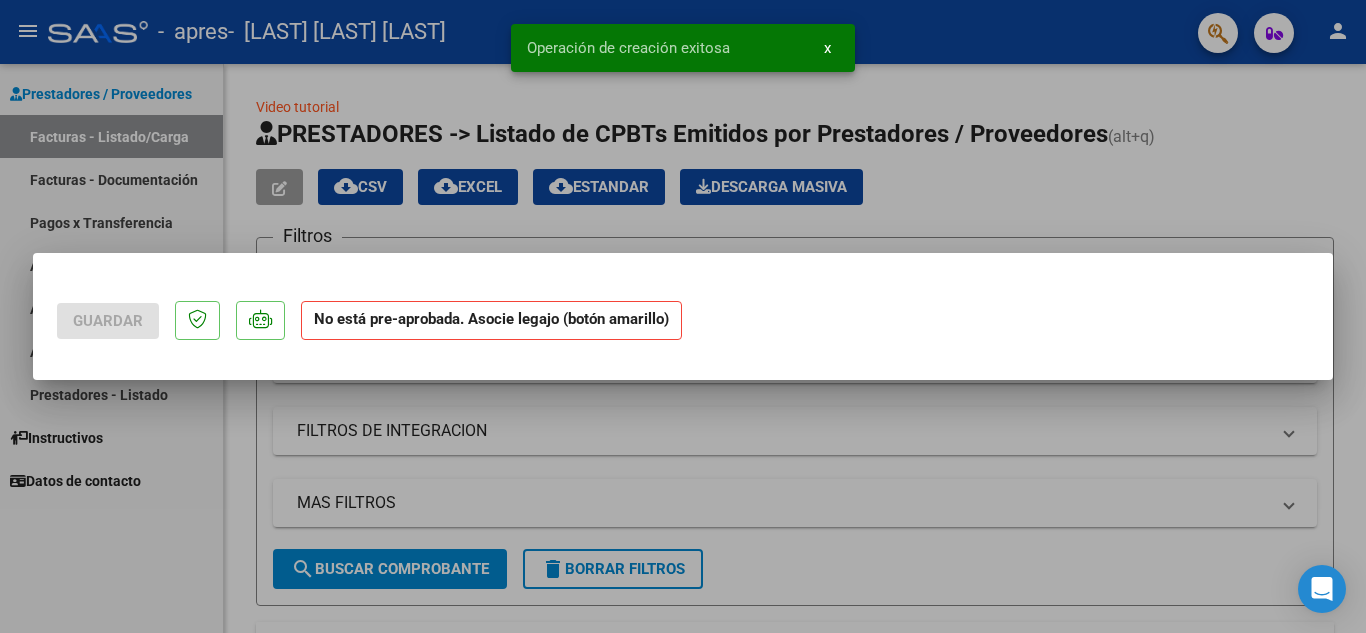scroll, scrollTop: 0, scrollLeft: 0, axis: both 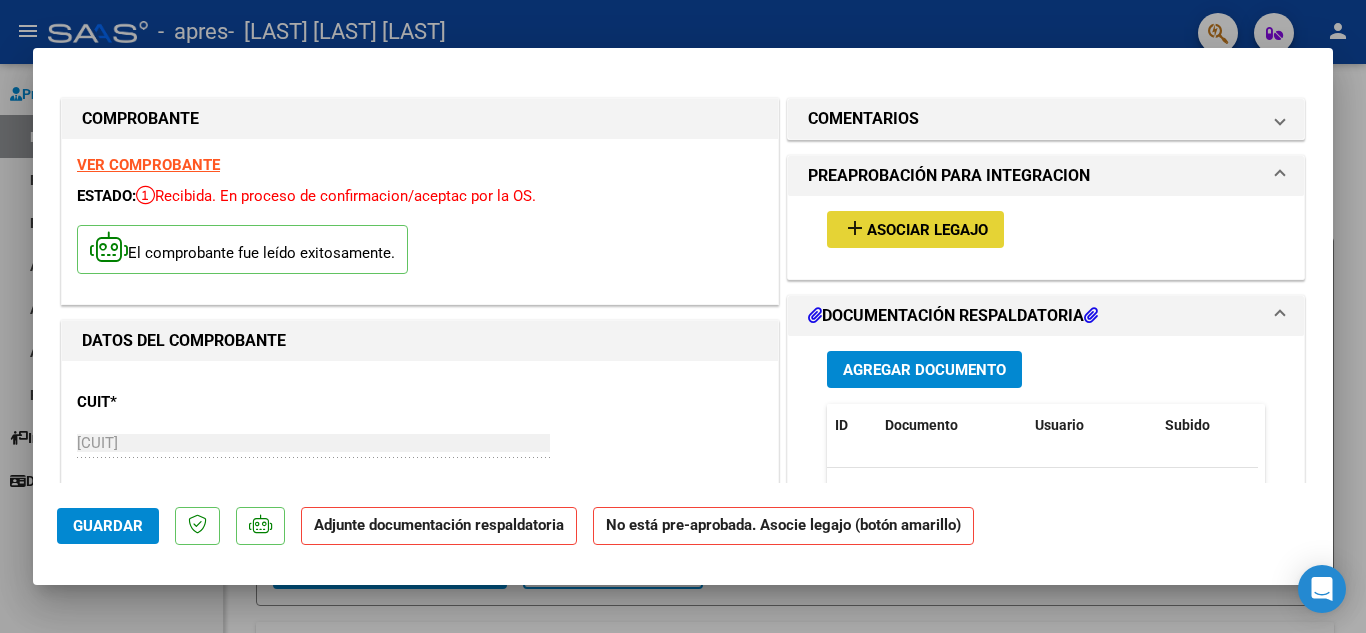 click on "add Asociar Legajo" at bounding box center [915, 229] 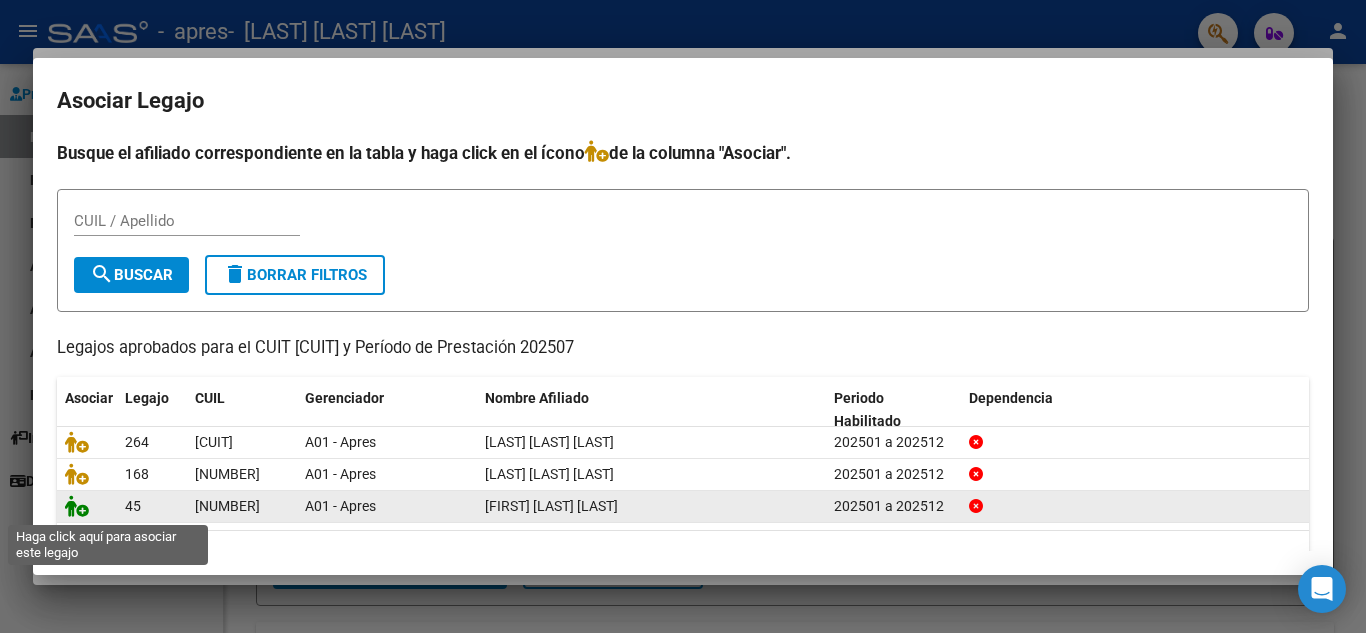 click 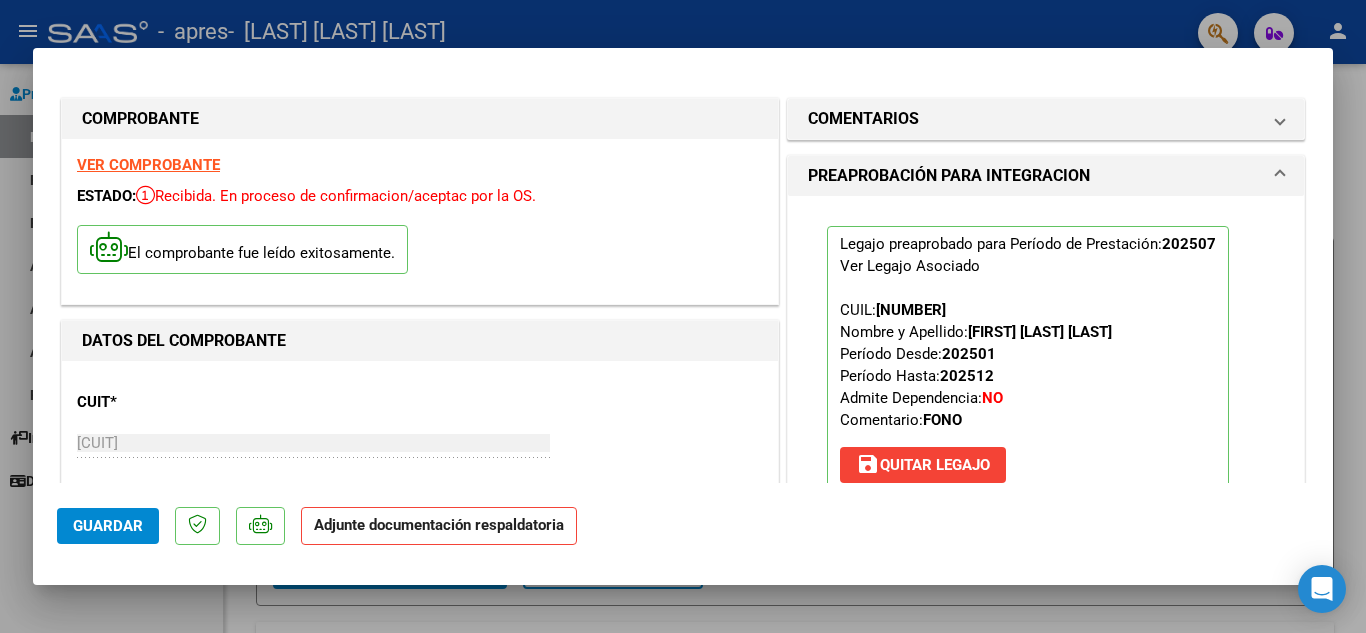 scroll, scrollTop: 359, scrollLeft: 0, axis: vertical 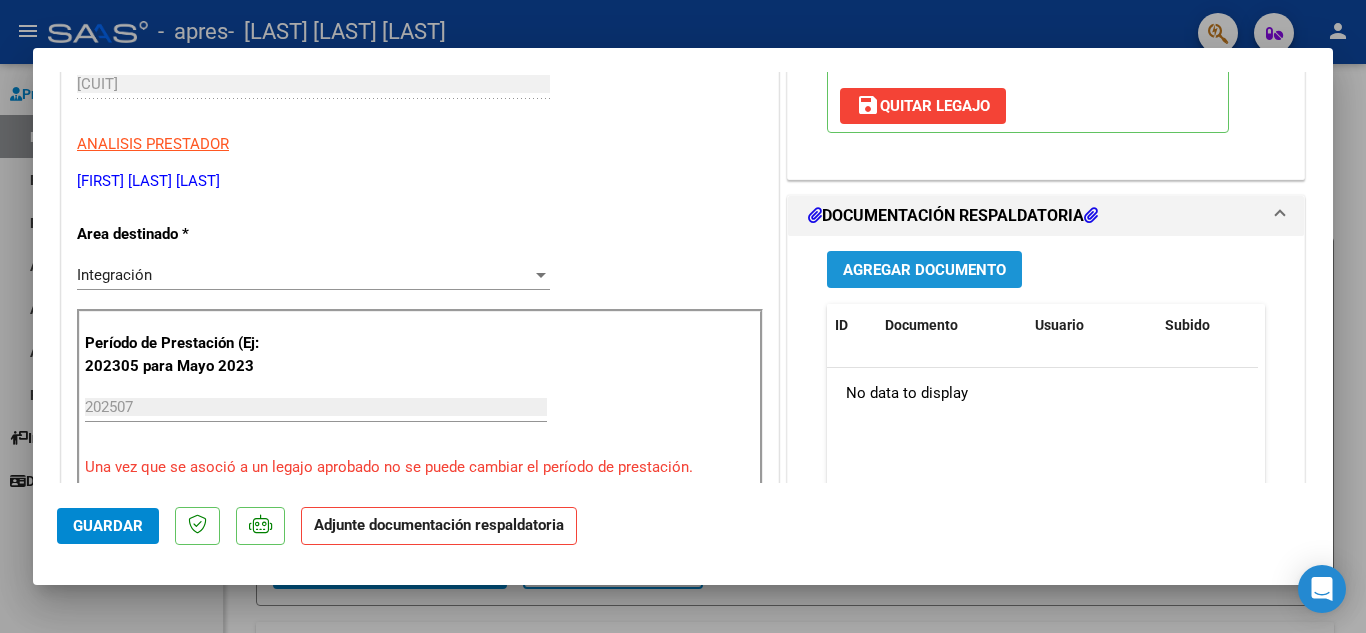 click on "Agregar Documento" at bounding box center [924, 270] 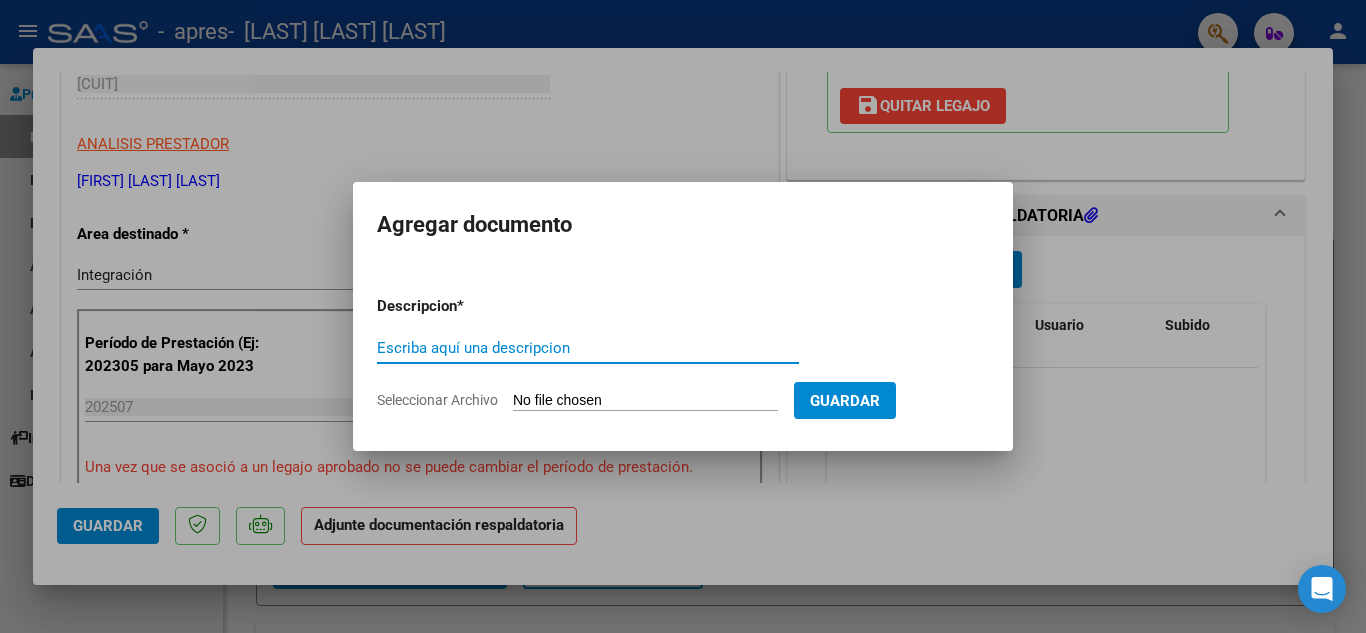 click on "Escriba aquí una descripcion" at bounding box center (588, 348) 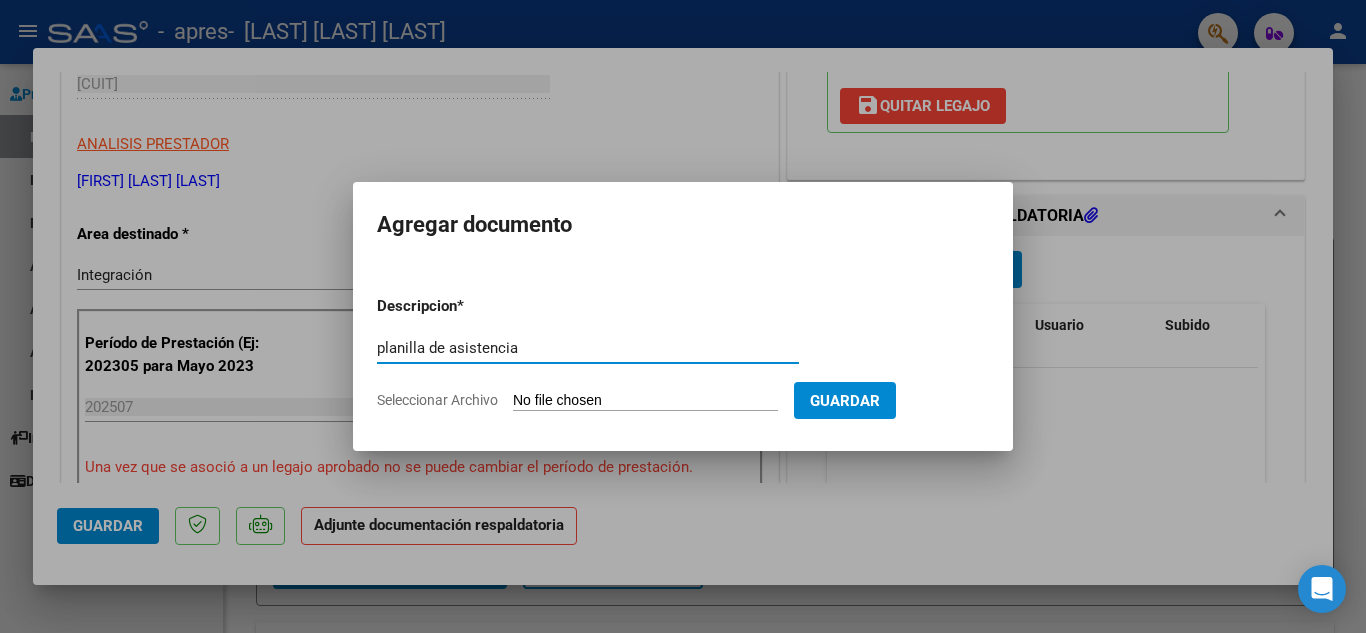 type on "planilla de asistencia" 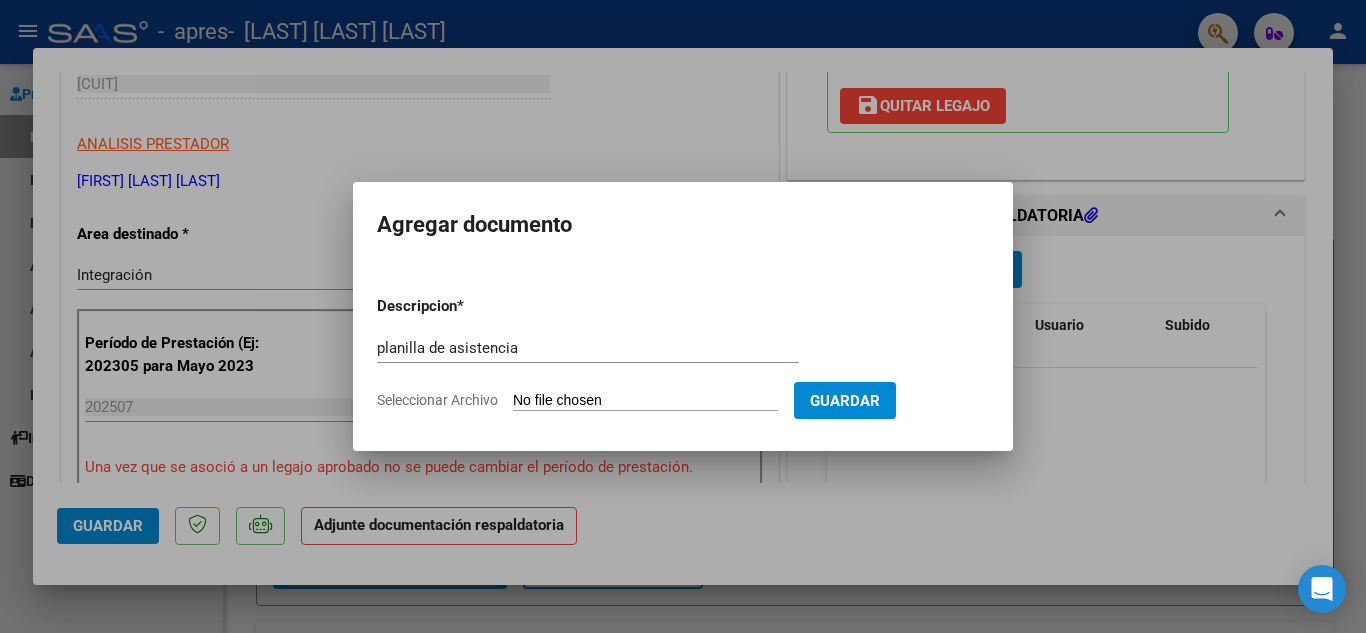 click on "Seleccionar Archivo" at bounding box center [645, 401] 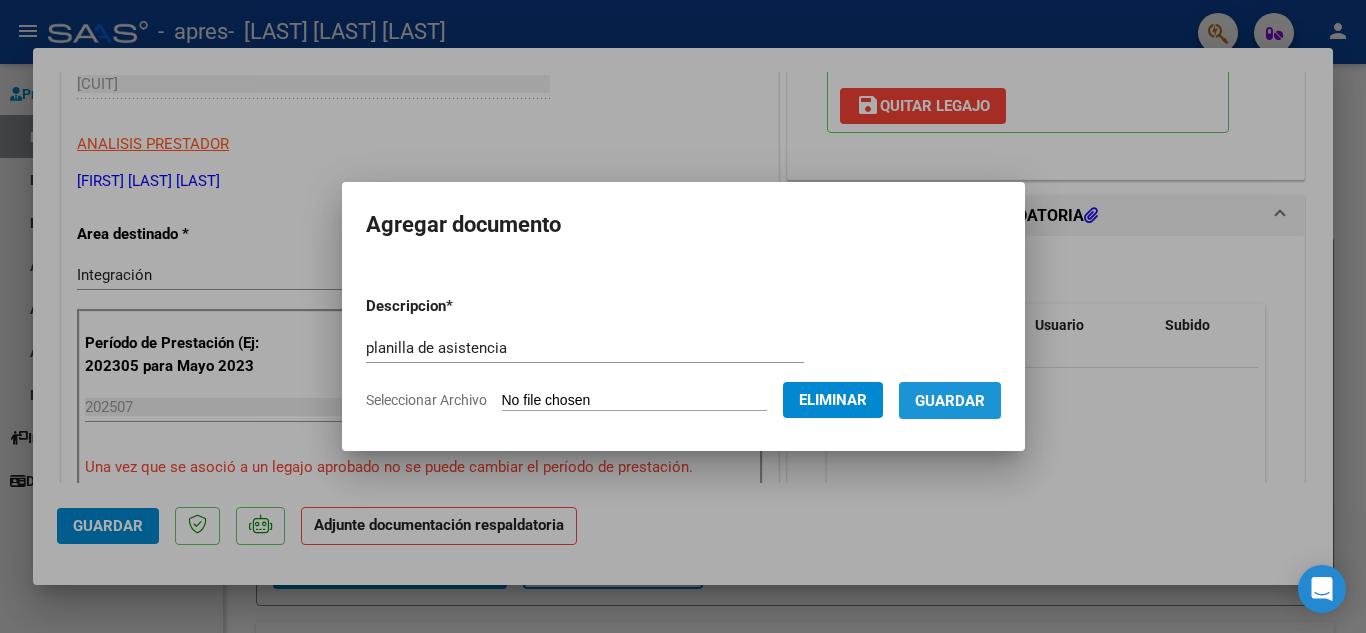 click on "Guardar" at bounding box center (950, 401) 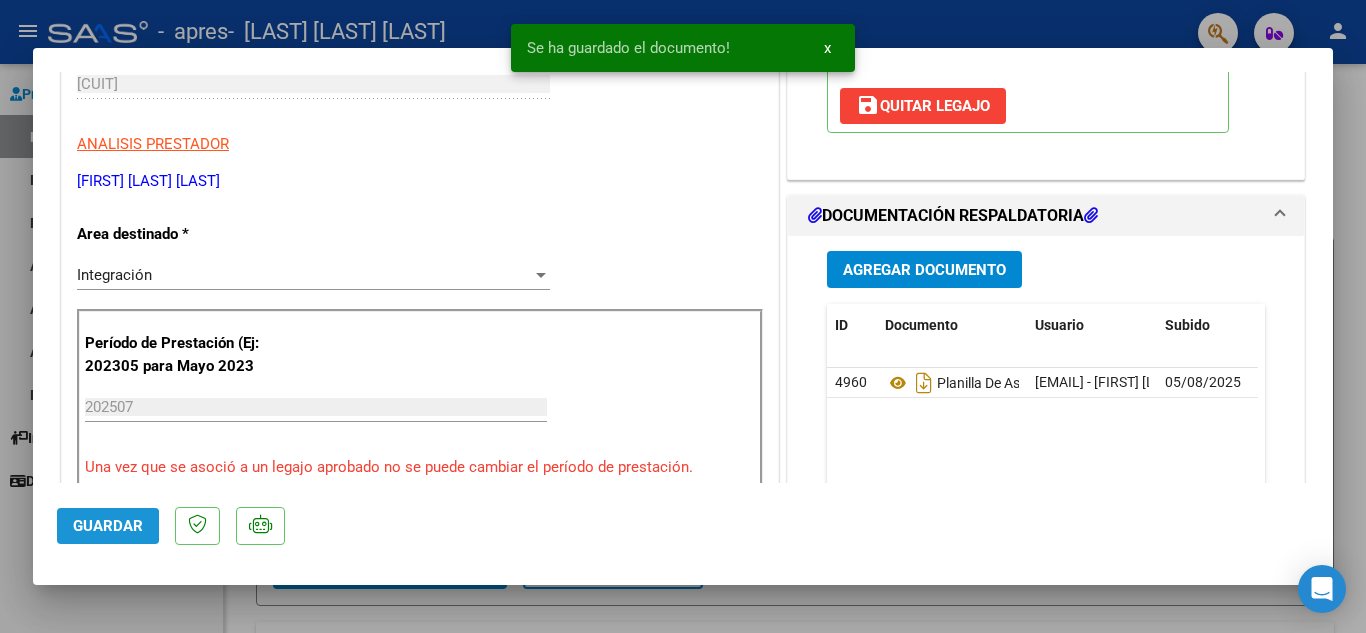 click on "Guardar" 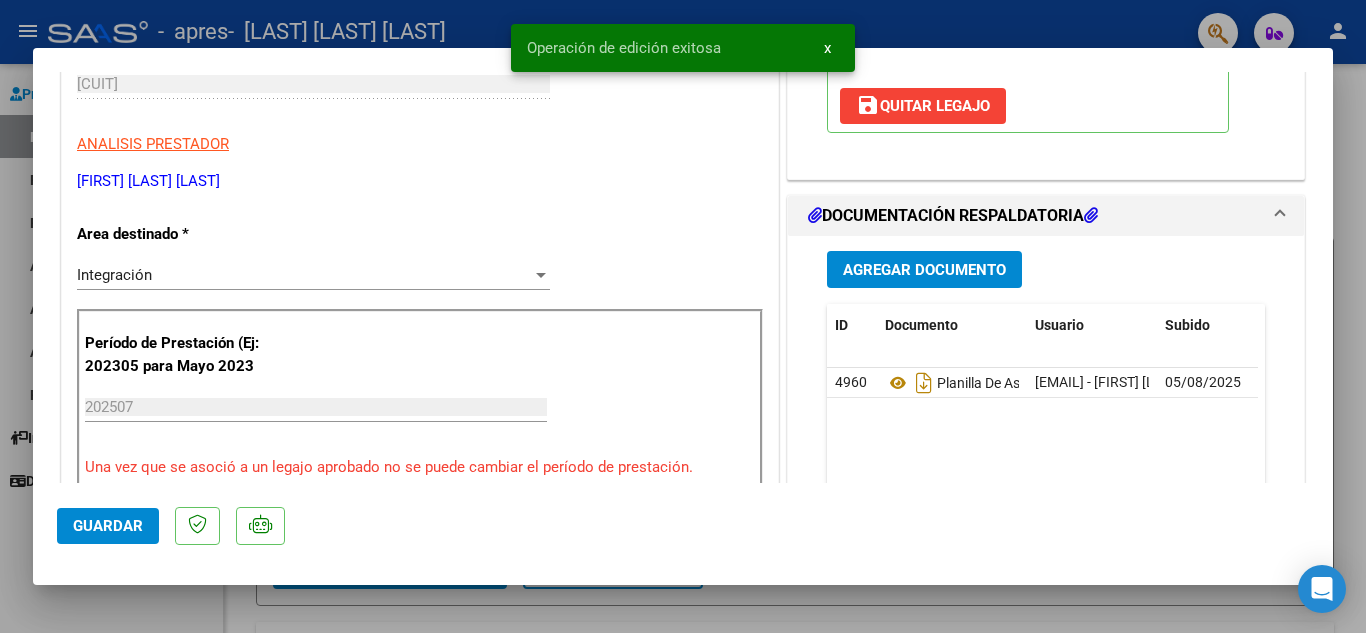 click at bounding box center [683, 316] 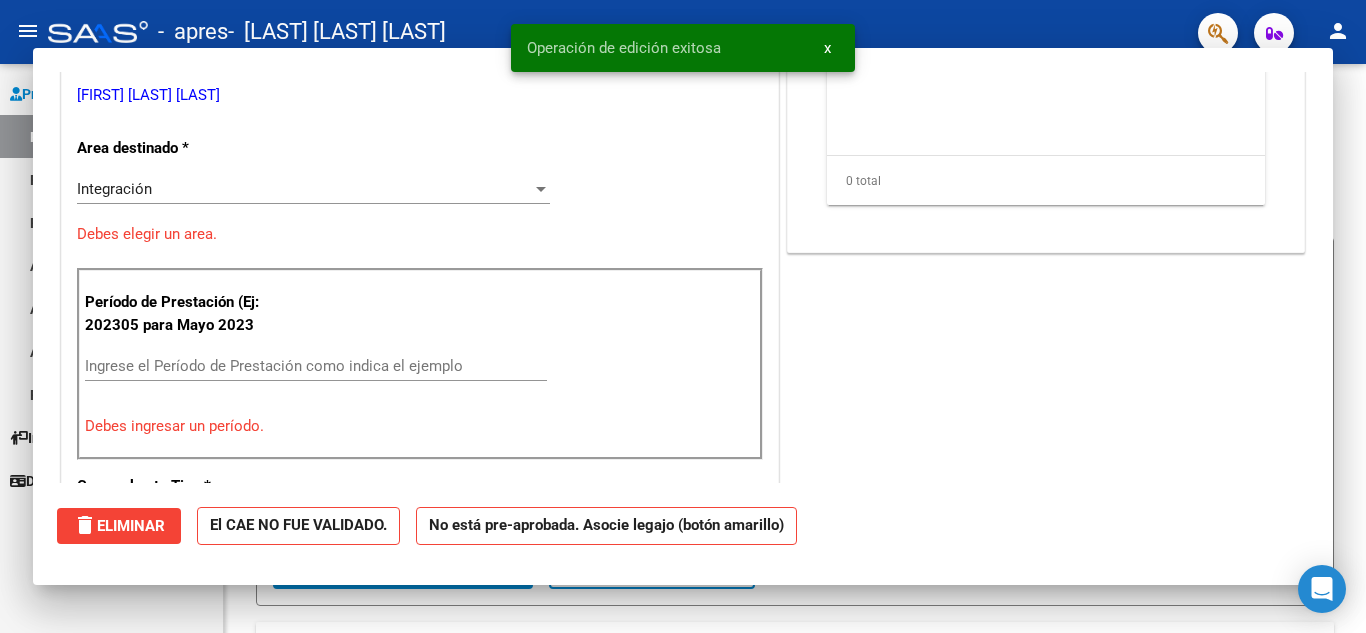 scroll, scrollTop: 0, scrollLeft: 0, axis: both 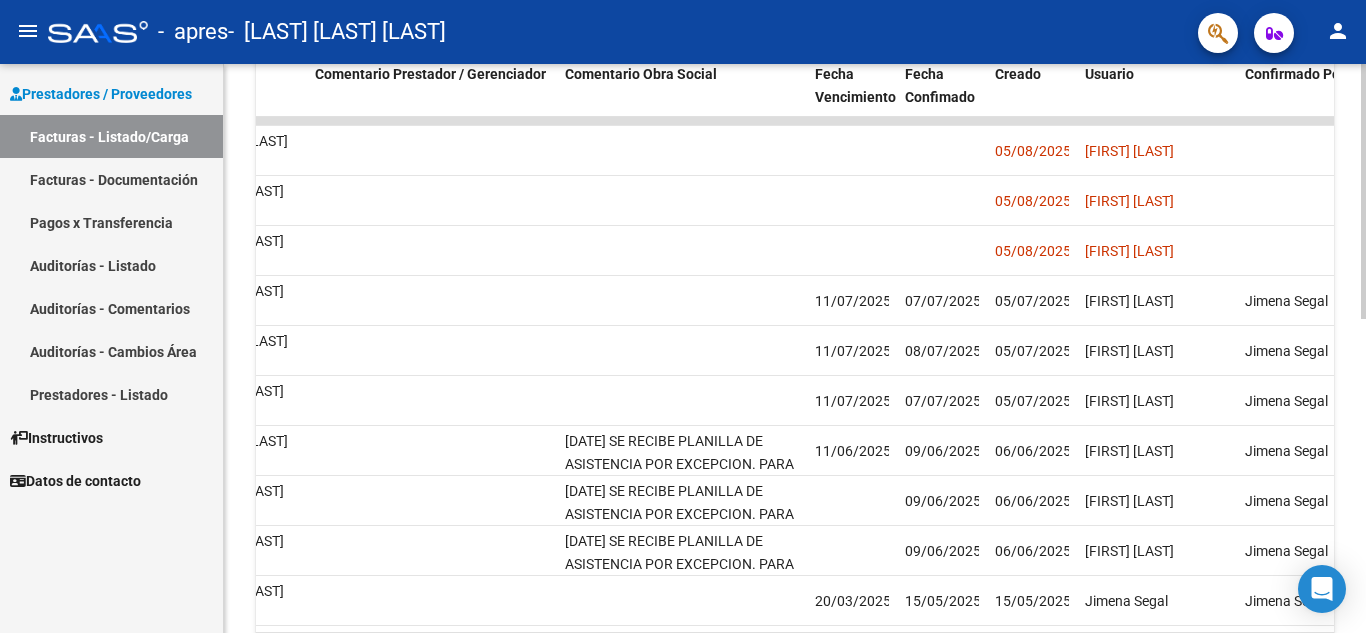 click 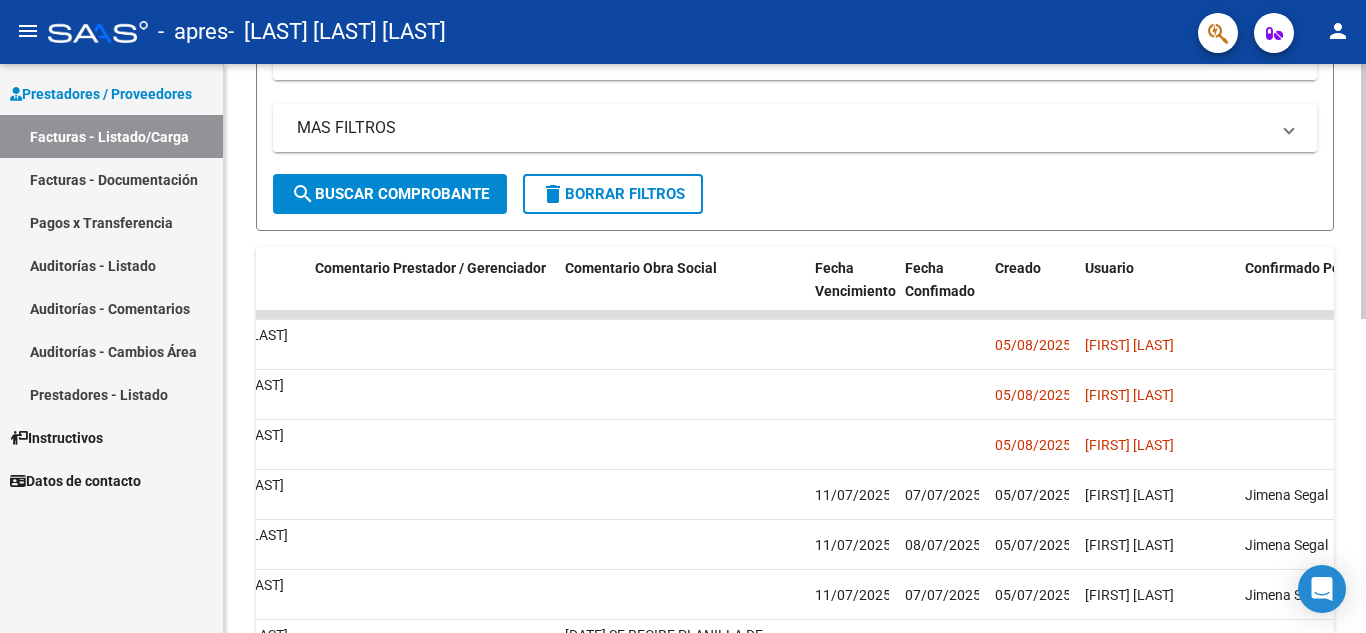 click on "Video tutorial   PRESTADORES -> Listado de CPBTs Emitidos por Prestadores / Proveedores (alt+q)   Cargar Comprobante
cloud_download  CSV  cloud_download  EXCEL  cloud_download  Estandar   Descarga Masiva
Filtros Id Area Area Todos Confirmado   Mostrar totalizadores   FILTROS DEL COMPROBANTE  Comprobante Tipo Comprobante Tipo Start date – End date Fec. Comprobante Desde / Hasta Días Emisión Desde(cant. días) Días Emisión Hasta(cant. días) CUIT / Razón Social Pto. Venta Nro. Comprobante Código SSS CAE Válido CAE Válido Todos Cargado Módulo Hosp. Todos Tiene facturacion Apócrifa Hospital Refes  FILTROS DE INTEGRACION  Período De Prestación Campos del Archivo de Rendición Devuelto x SSS (dr_envio) Todos Rendido x SSS (dr_envio) Tipo de Registro Tipo de Registro Período Presentación Período Presentación Campos del Legajo Asociado (preaprobación) Afiliado Legajo (cuil/nombre) Todos Solo facturas preaprobadas  MAS FILTROS  Todos Con Doc. Respaldatoria Todos Con Trazabilidad Todos – – 4" 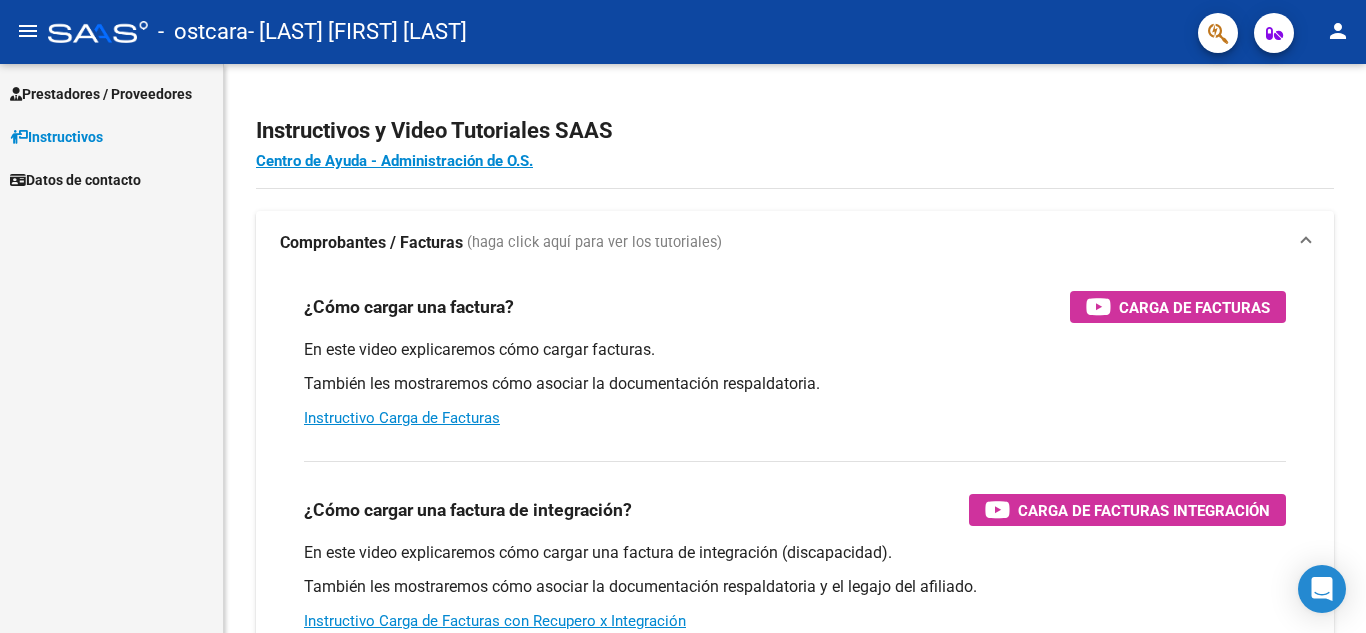 scroll, scrollTop: 0, scrollLeft: 0, axis: both 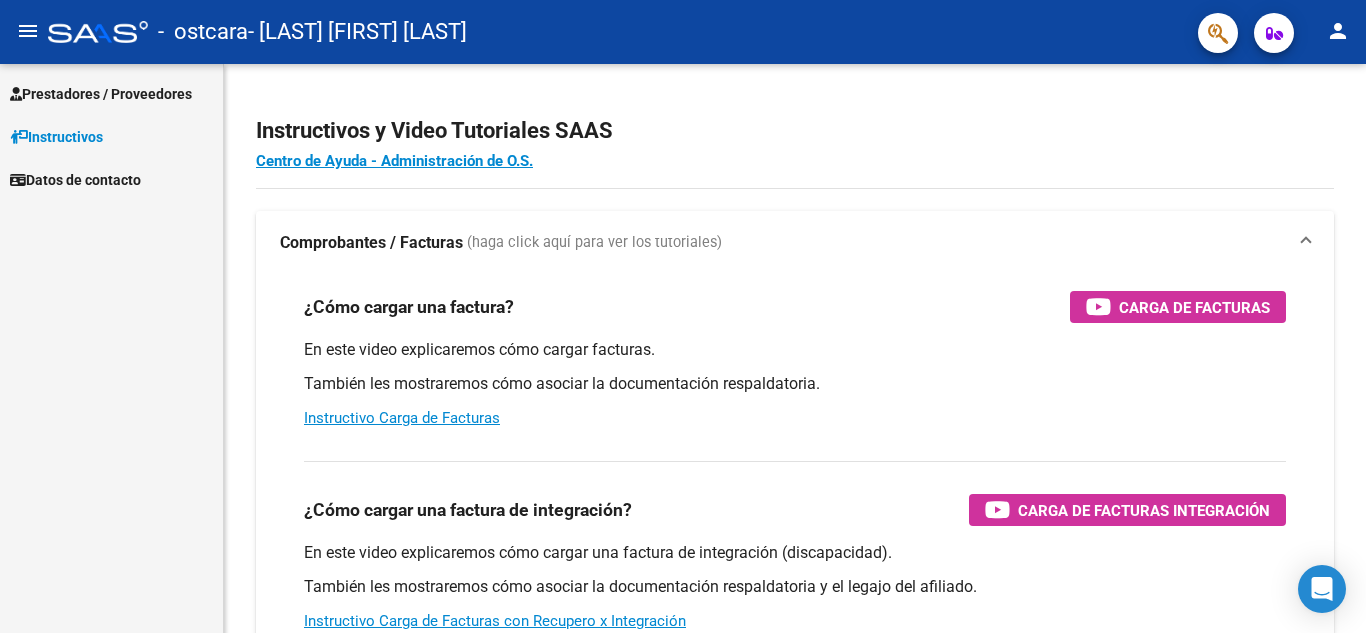 click on "Instructivos" at bounding box center (56, 137) 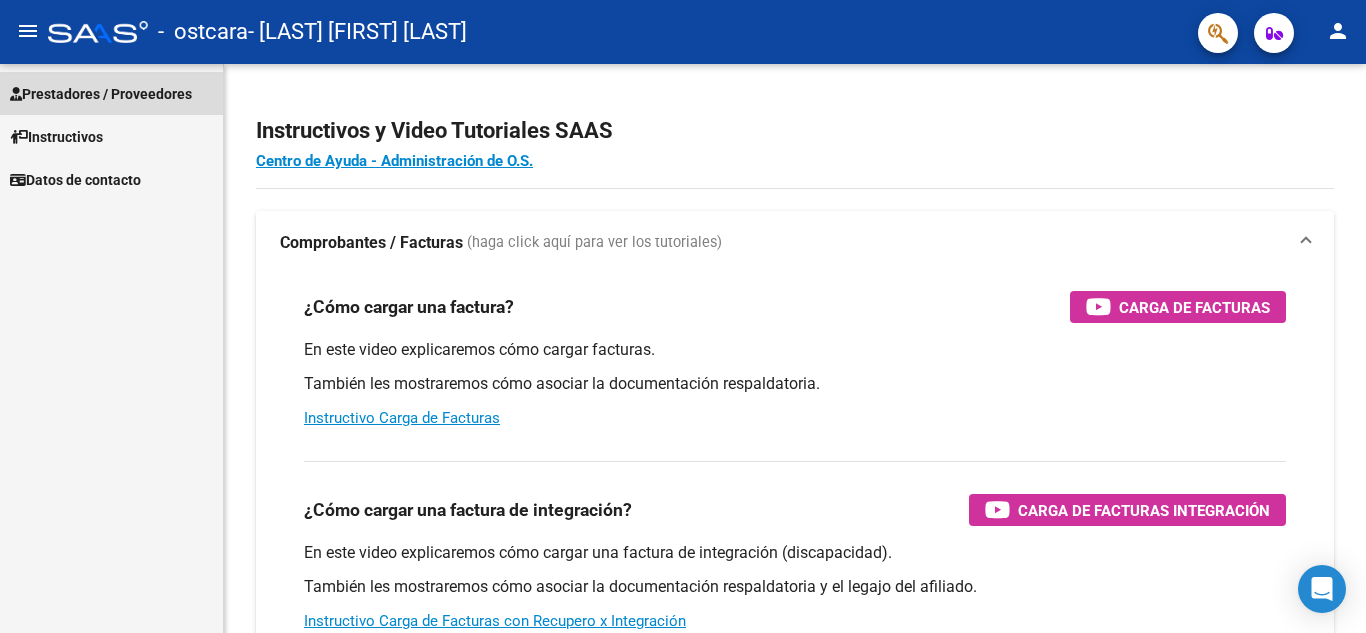 click on "Prestadores / Proveedores" at bounding box center (101, 94) 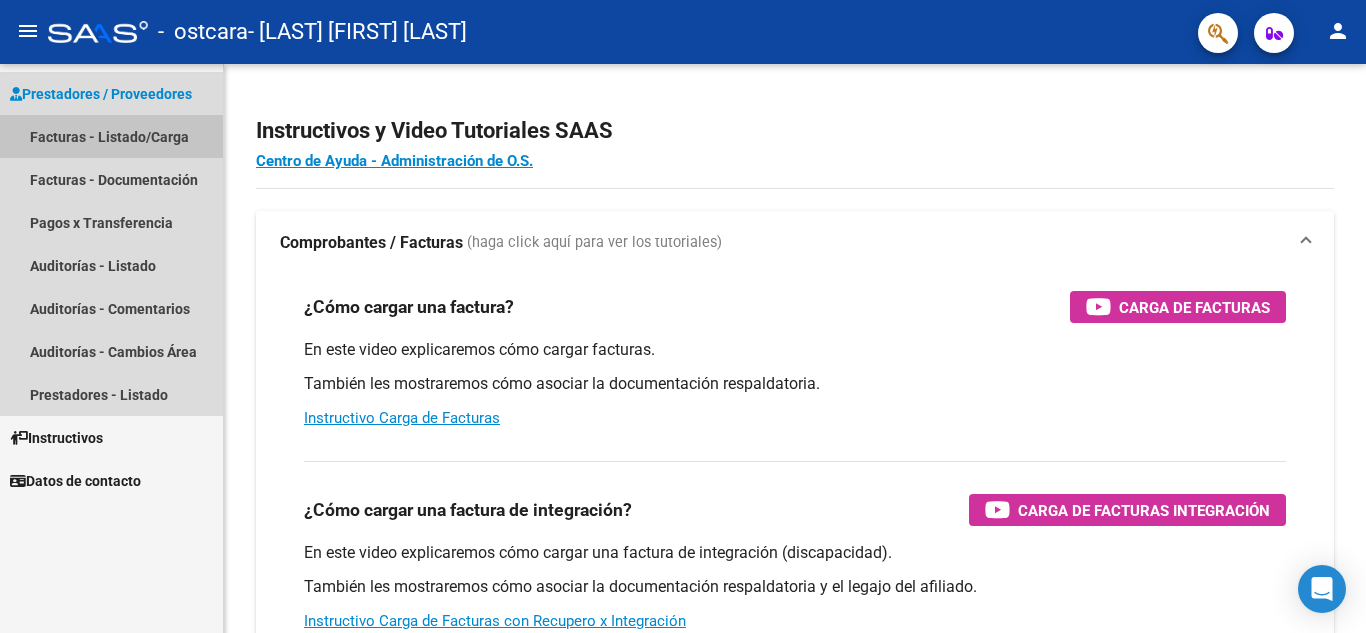 click on "Facturas - Listado/Carga" at bounding box center (111, 136) 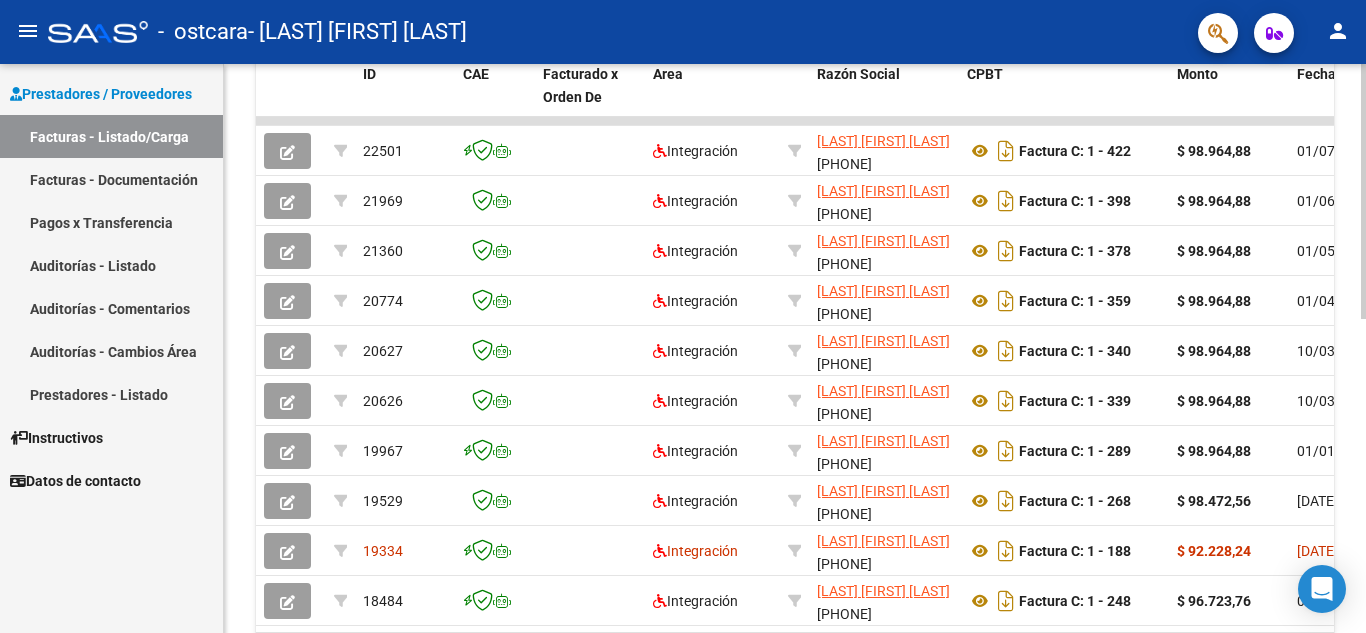 click 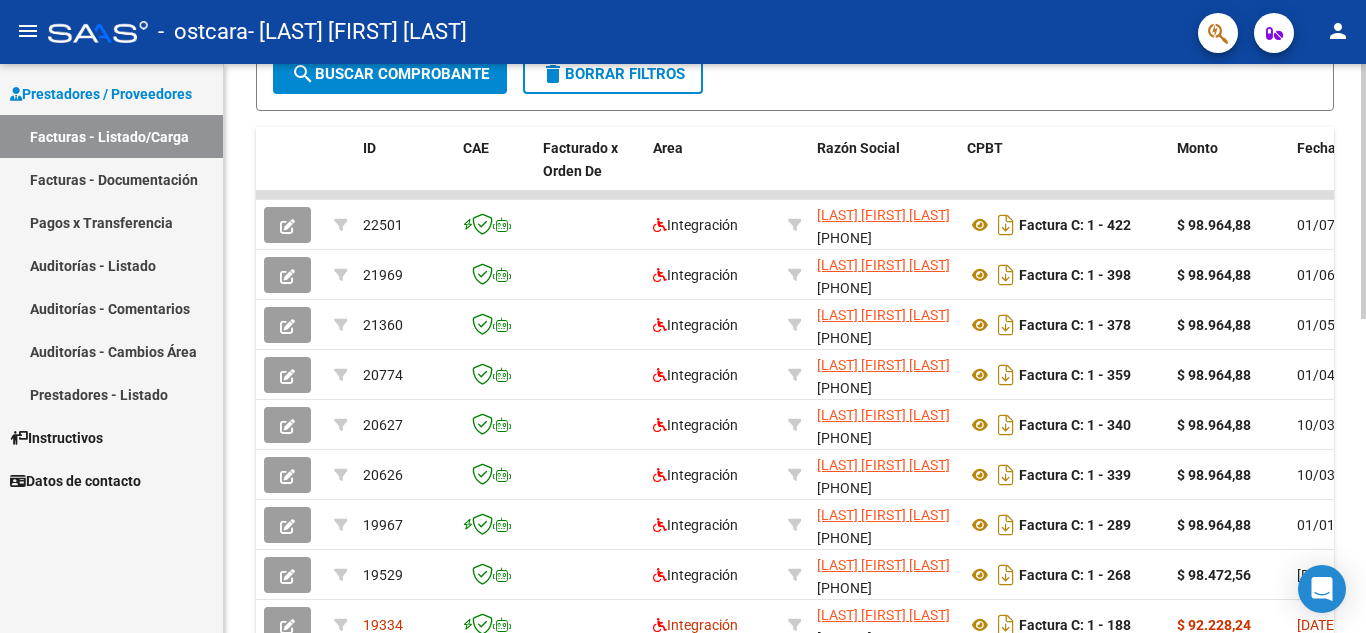 scroll, scrollTop: 493, scrollLeft: 0, axis: vertical 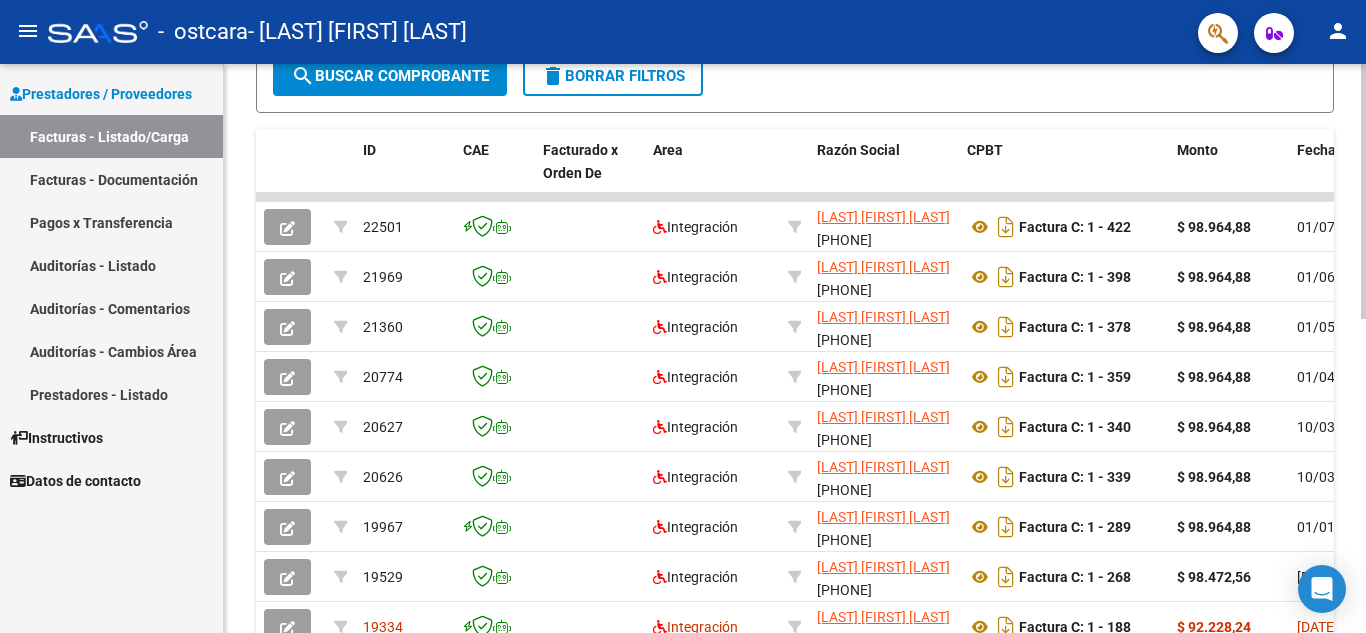 click 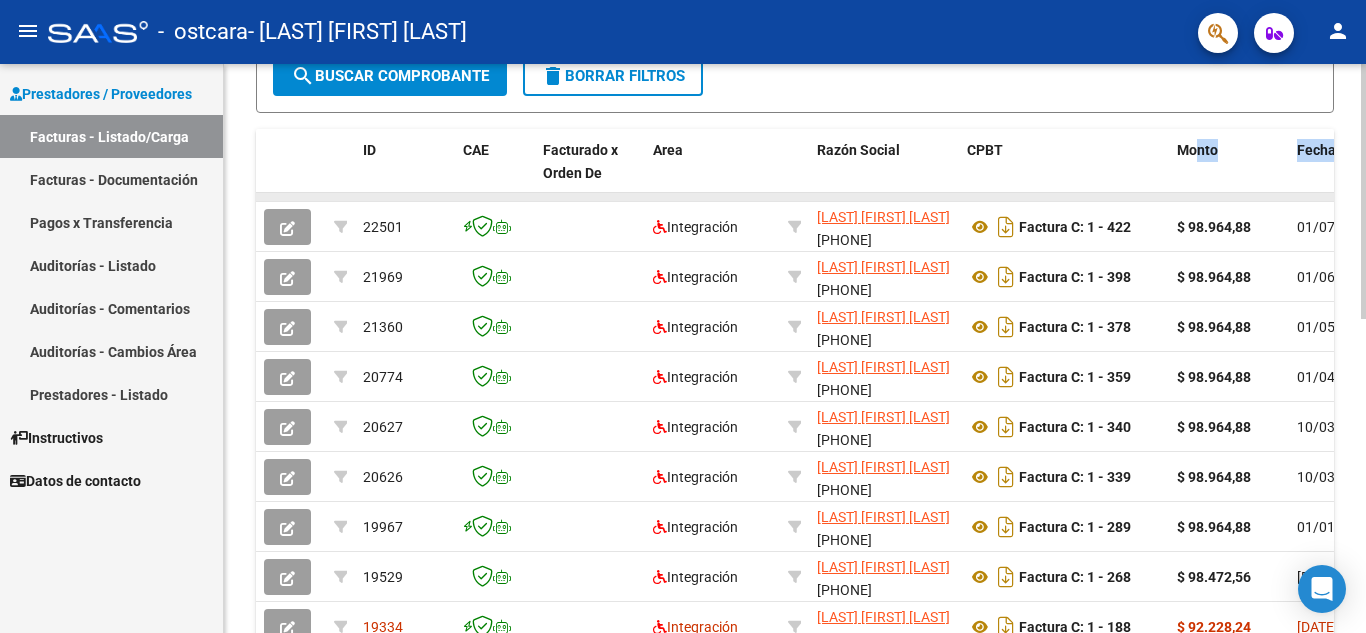 drag, startPoint x: 1194, startPoint y: 191, endPoint x: 1302, endPoint y: 195, distance: 108.07405 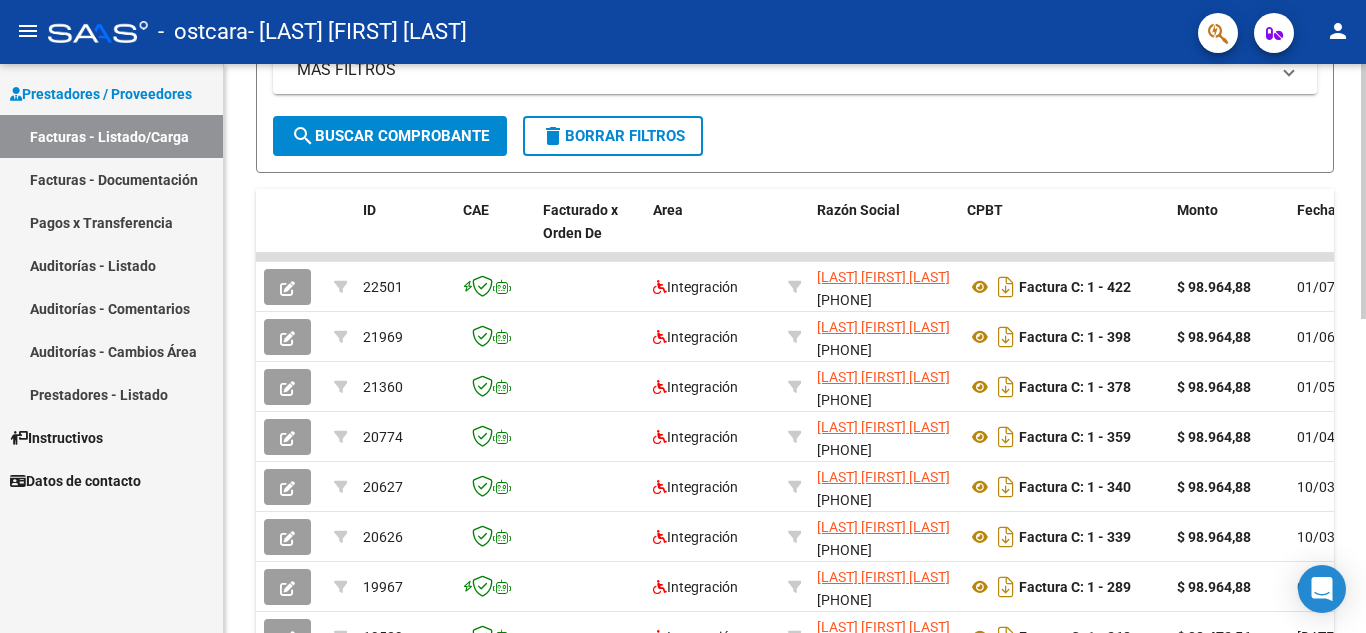 click 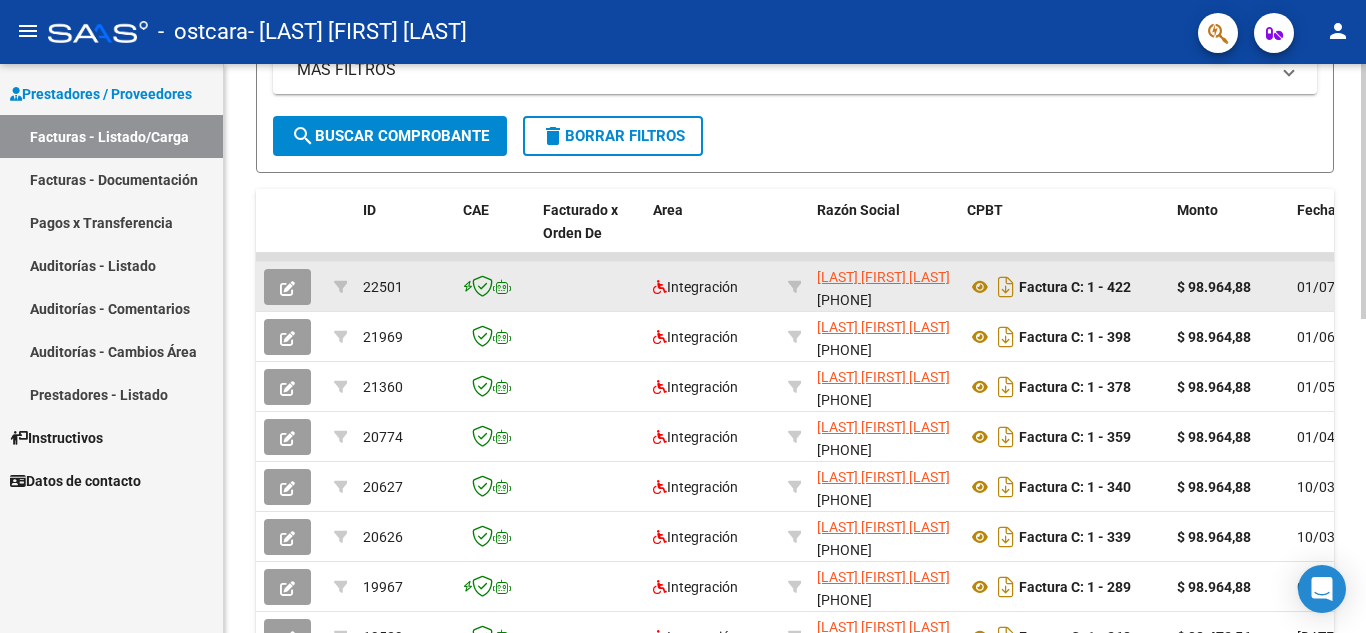 scroll, scrollTop: 431, scrollLeft: 0, axis: vertical 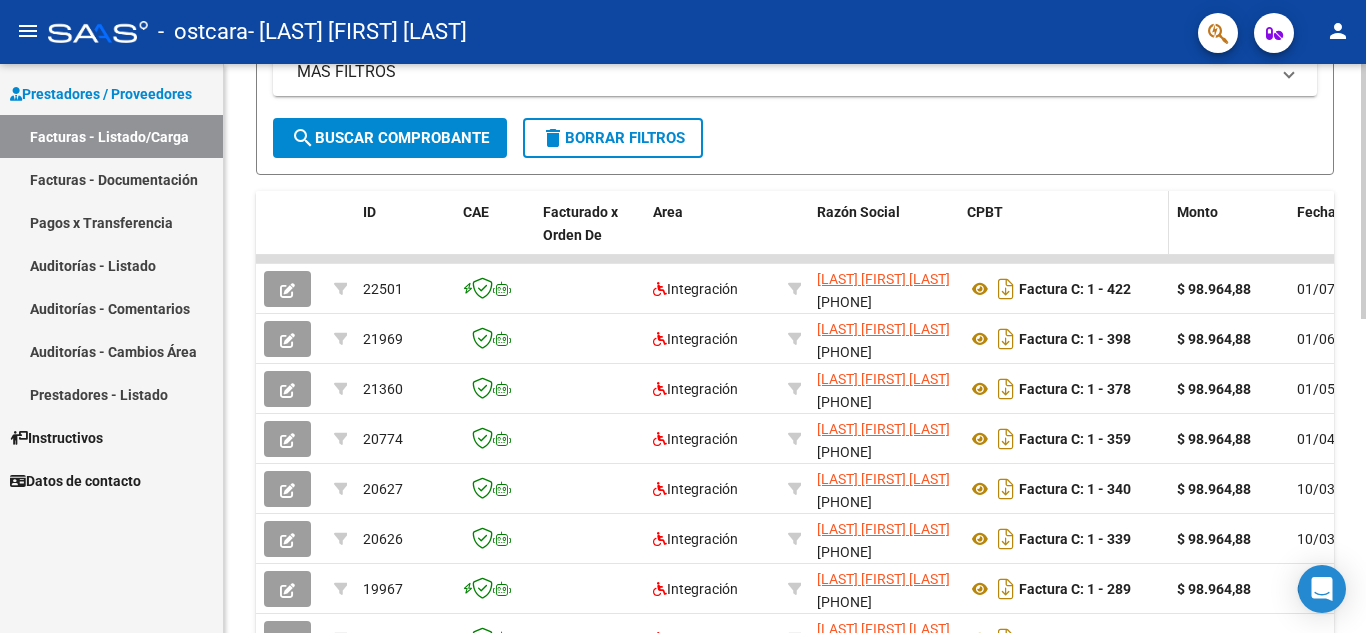 click on "CPBT" 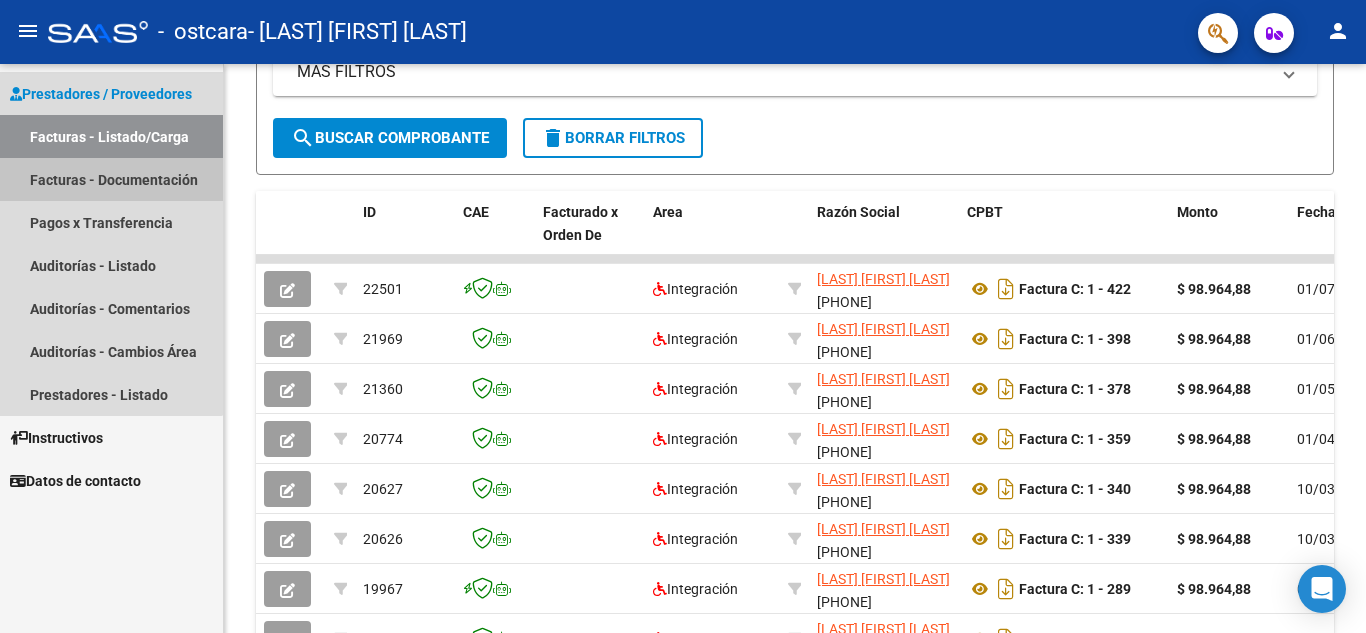 click on "Facturas - Documentación" at bounding box center (111, 179) 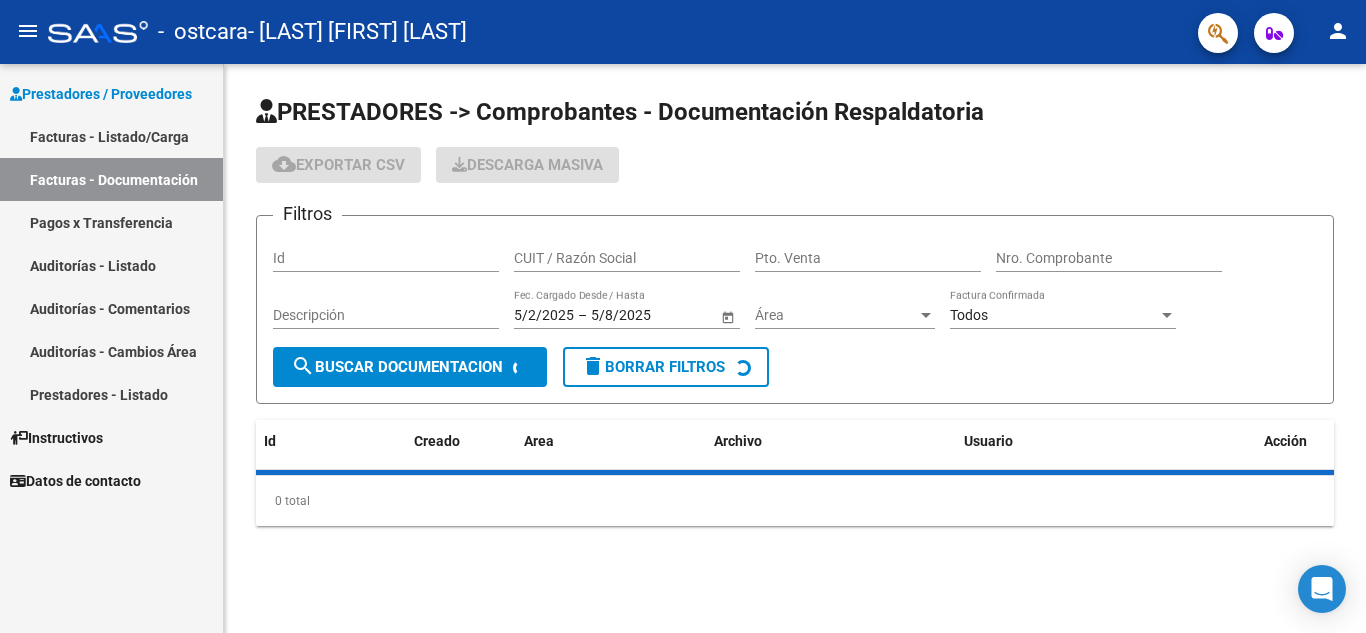 scroll, scrollTop: 0, scrollLeft: 0, axis: both 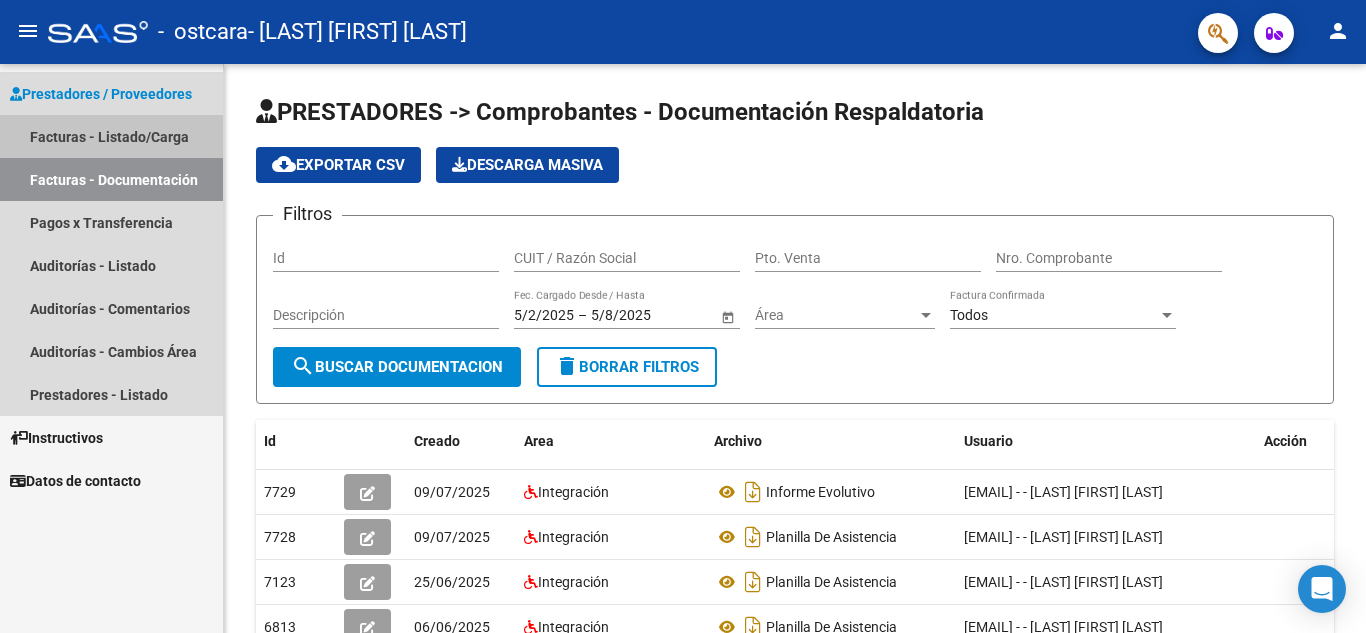 click on "Facturas - Listado/Carga" at bounding box center (111, 136) 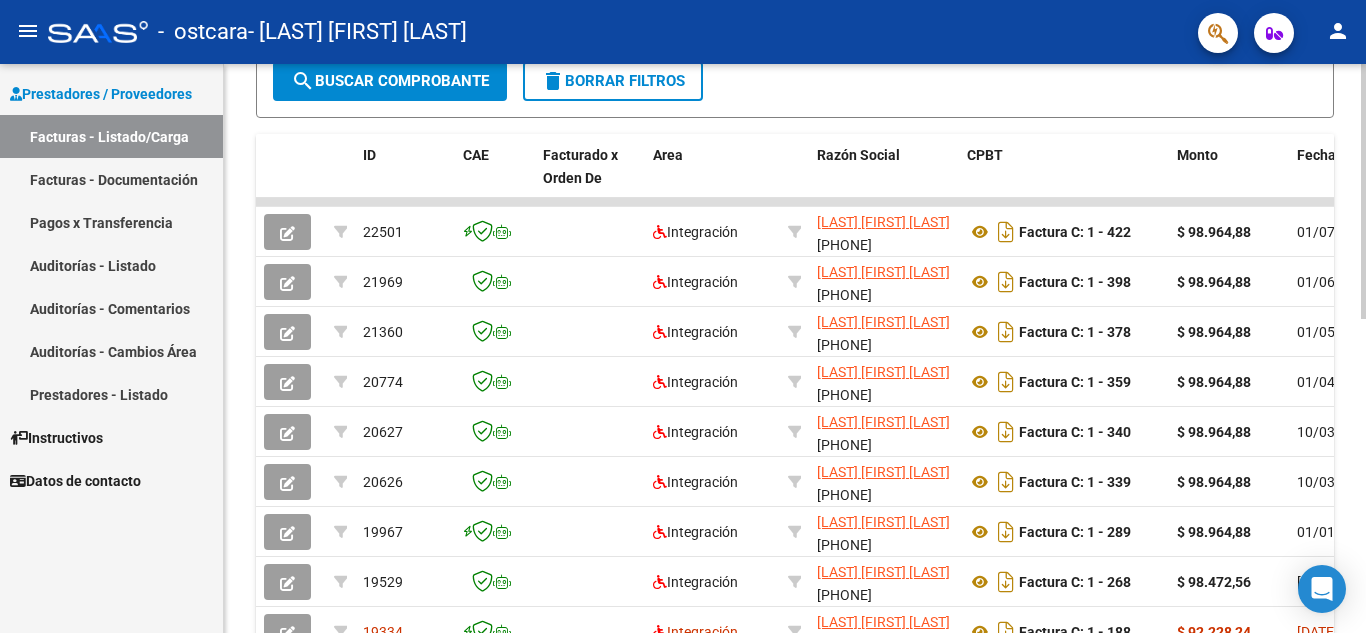scroll, scrollTop: 508, scrollLeft: 0, axis: vertical 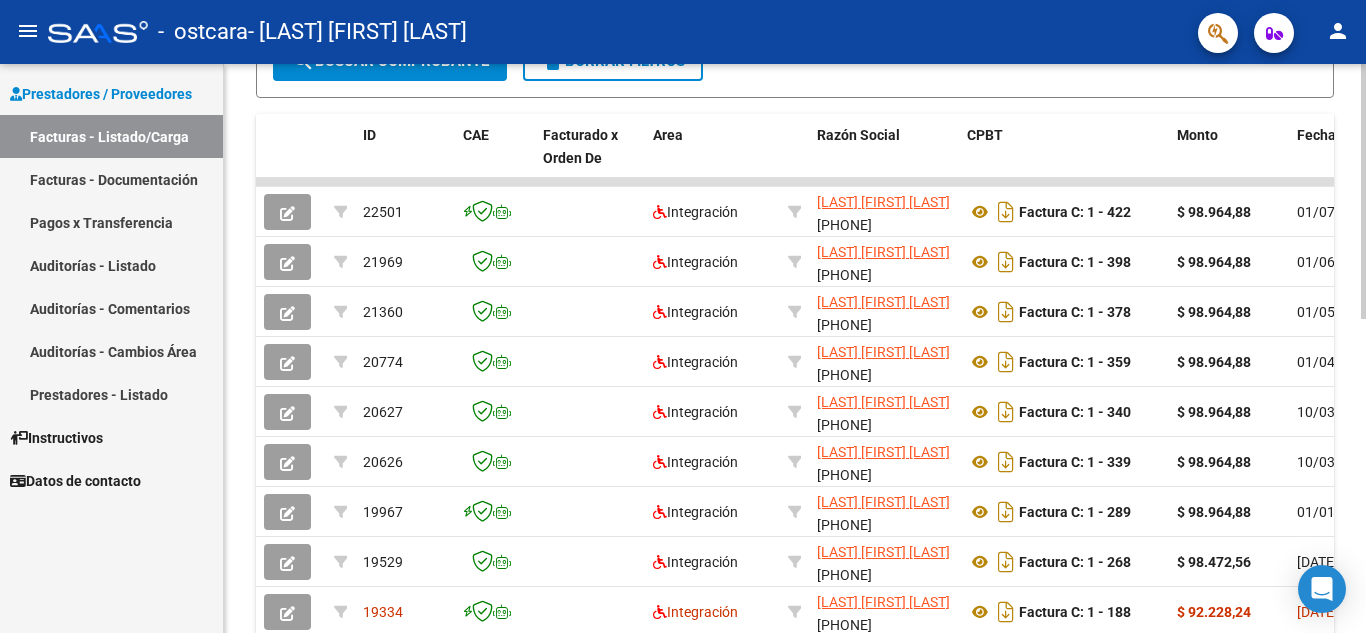 click 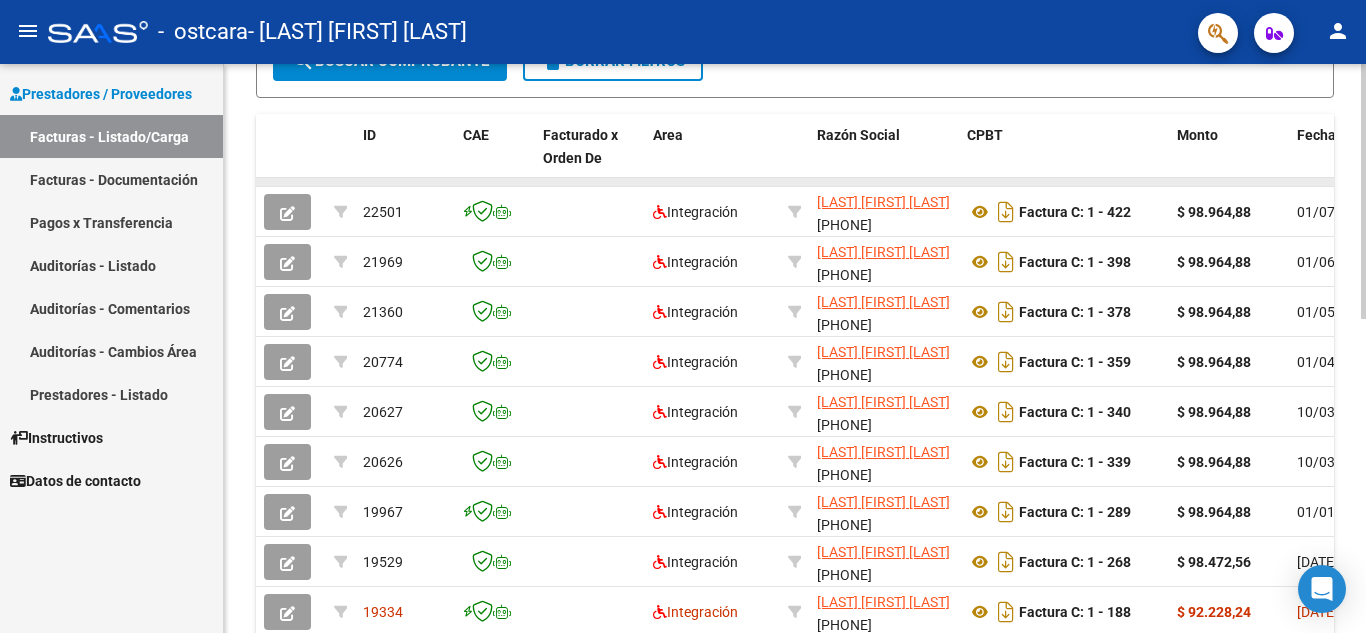 drag, startPoint x: 1158, startPoint y: 179, endPoint x: 1226, endPoint y: 178, distance: 68.007355 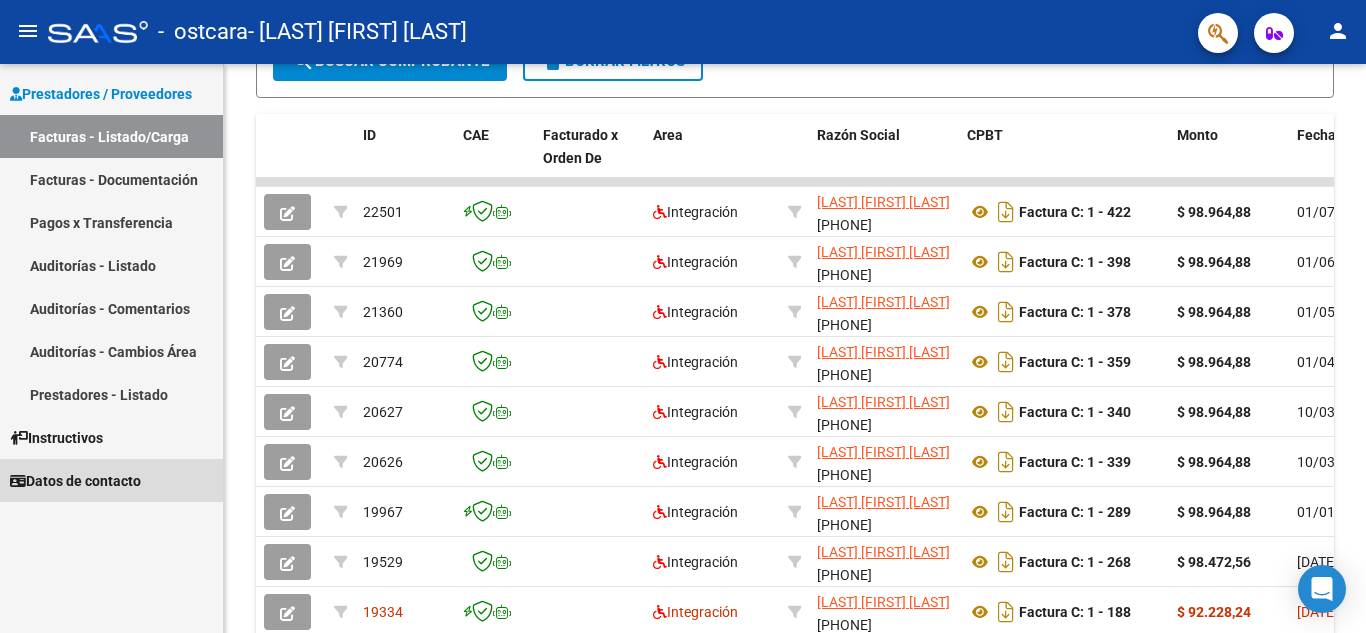 click on "Datos de contacto" at bounding box center [111, 480] 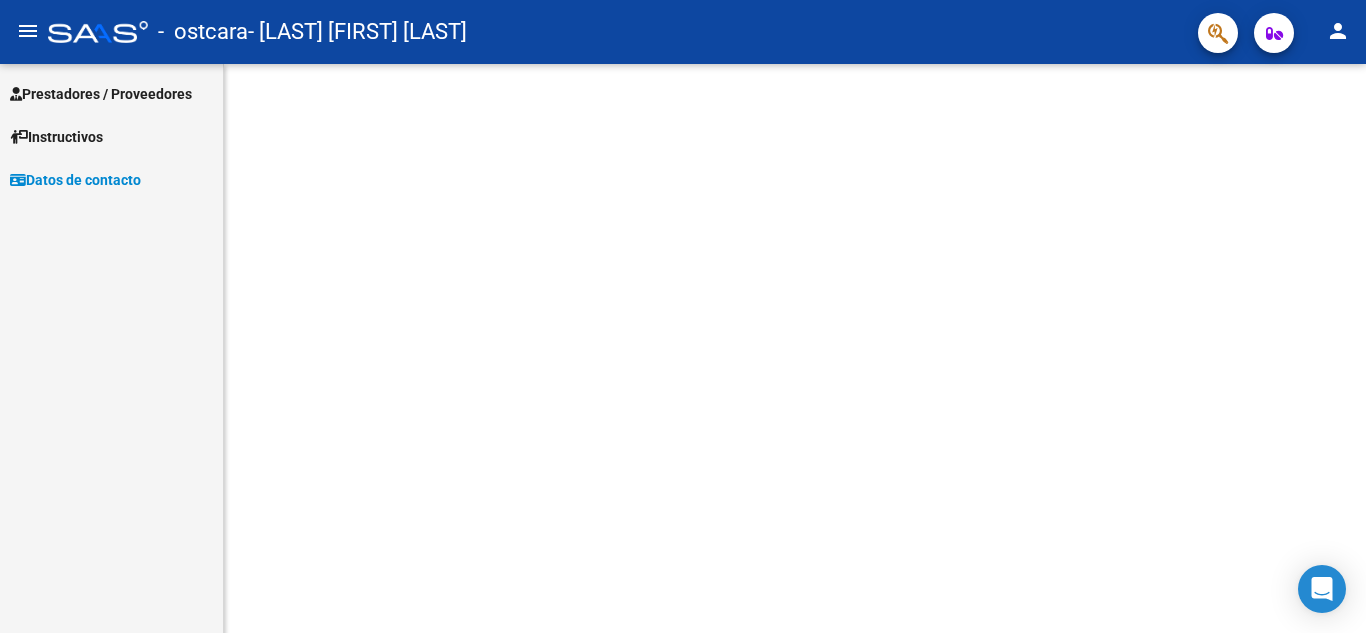 scroll, scrollTop: 0, scrollLeft: 0, axis: both 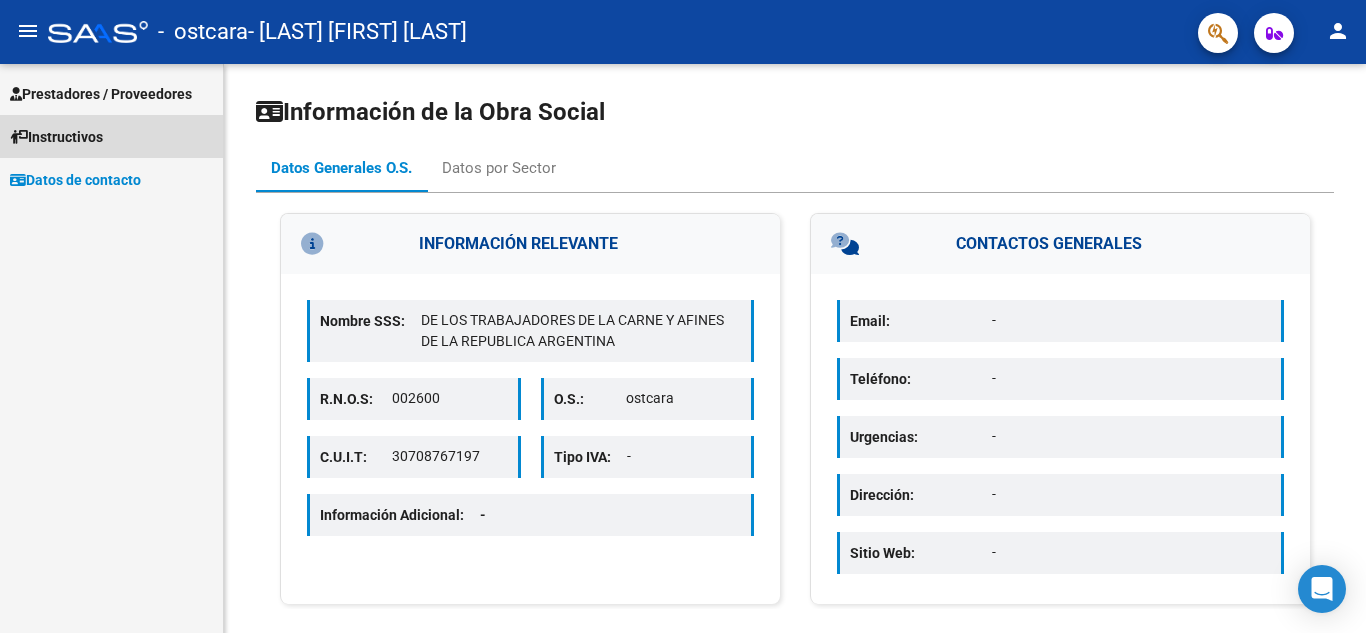 click on "Instructivos" at bounding box center (56, 137) 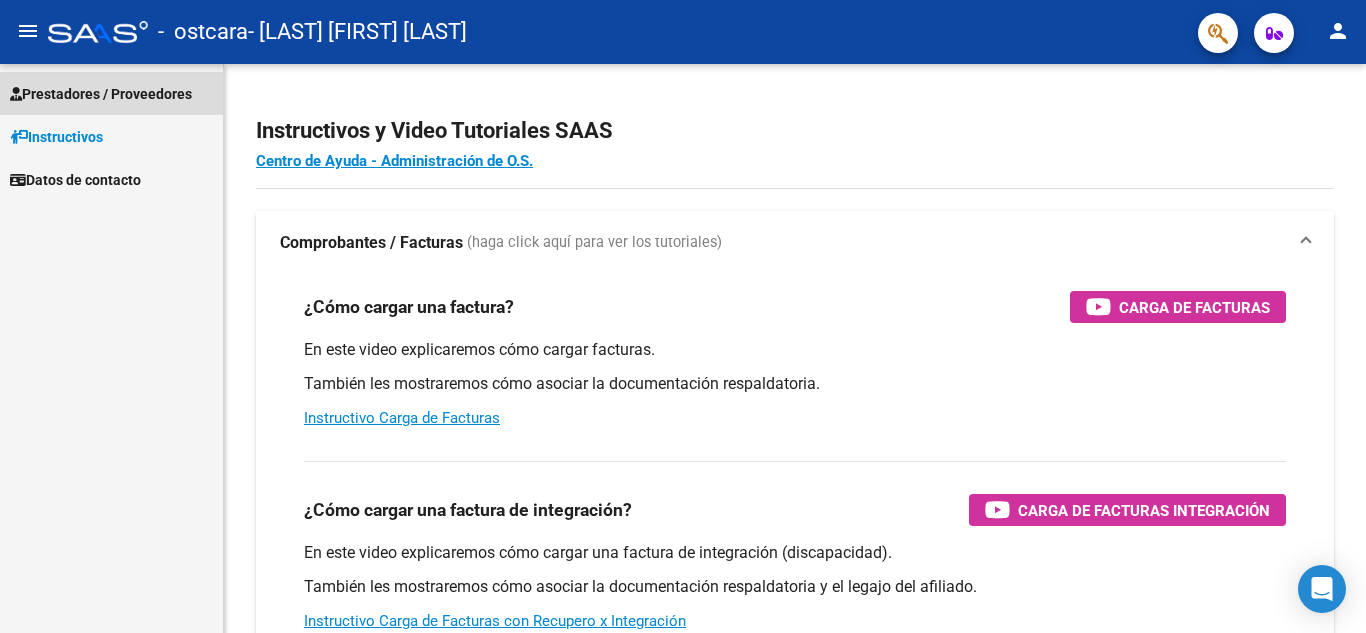 click on "Prestadores / Proveedores" at bounding box center [101, 94] 